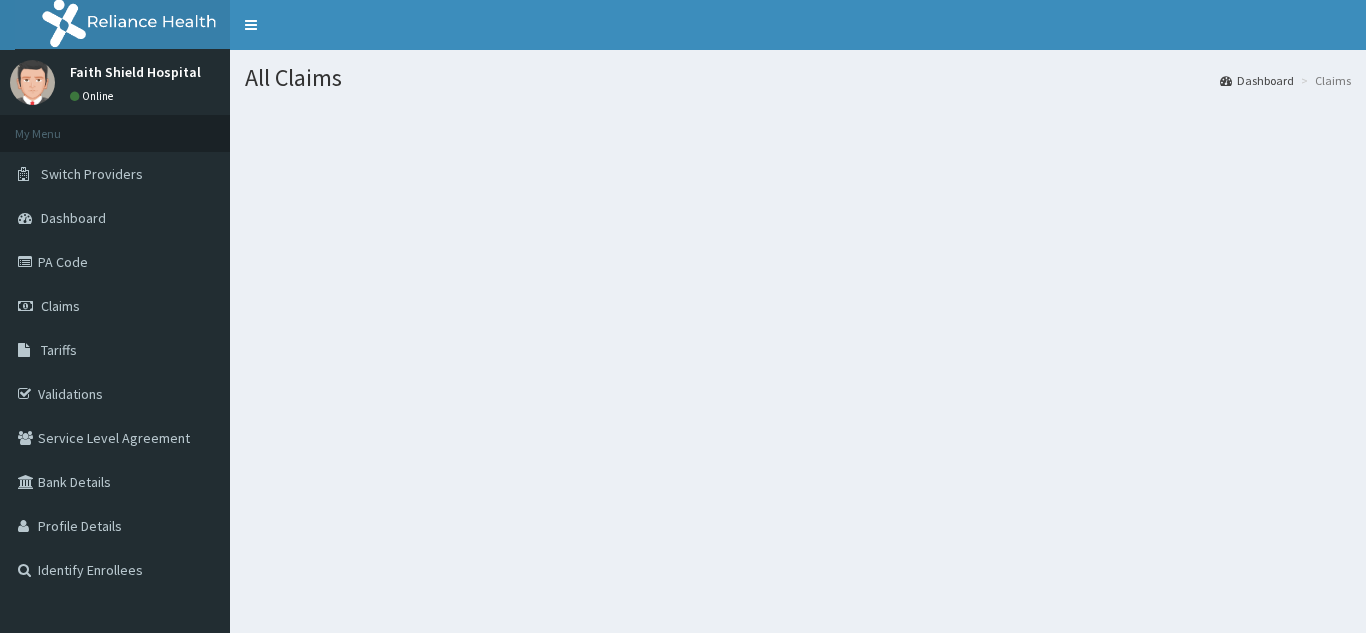 scroll, scrollTop: 0, scrollLeft: 0, axis: both 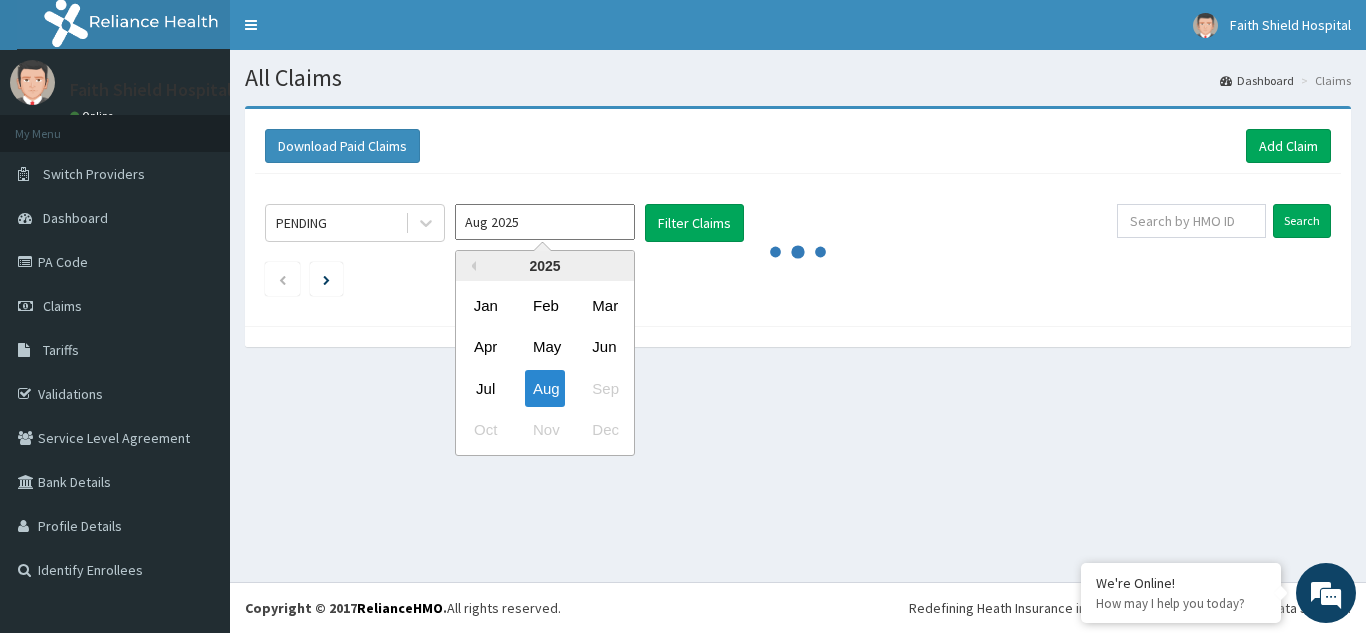 drag, startPoint x: 515, startPoint y: 210, endPoint x: 502, endPoint y: 253, distance: 44.922153 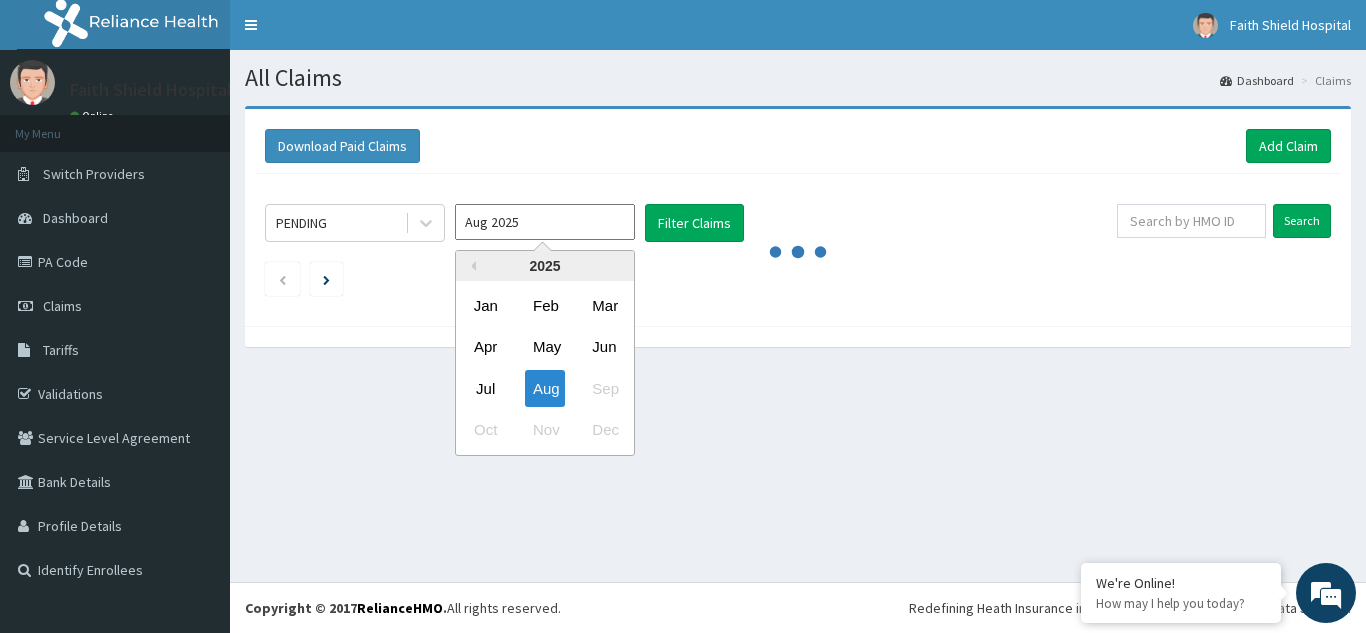 click on "Aug 2025" at bounding box center [545, 222] 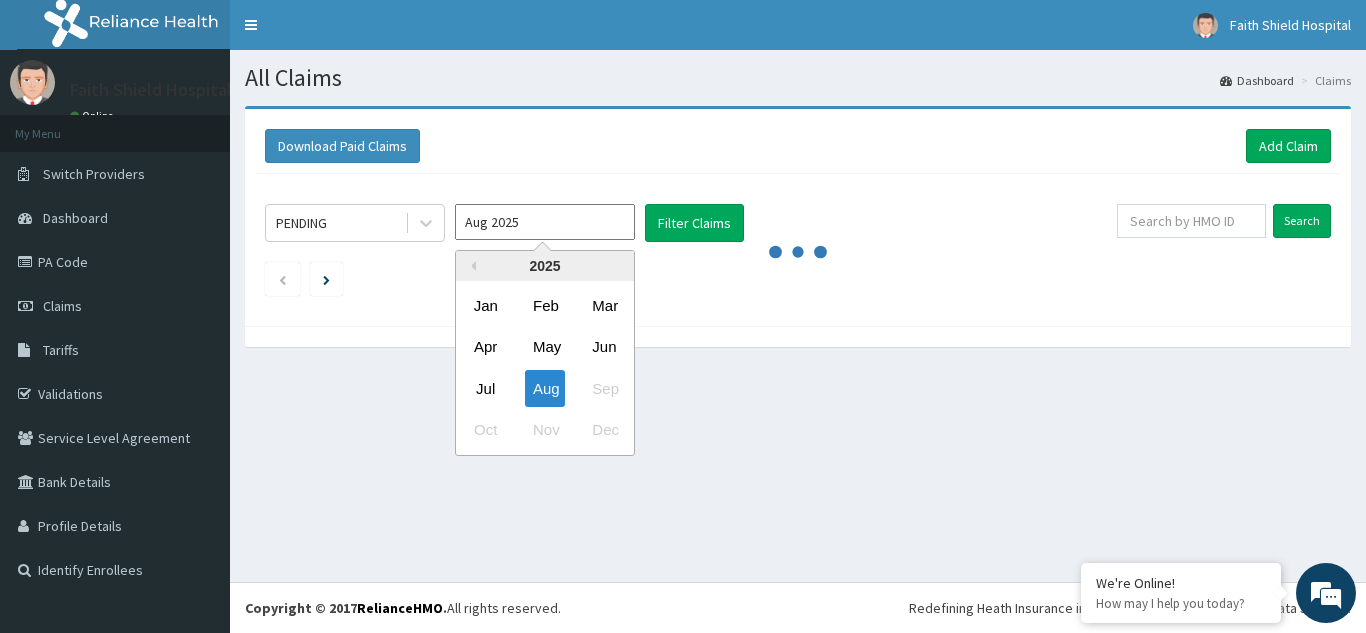 drag, startPoint x: 492, startPoint y: 392, endPoint x: 489, endPoint y: 378, distance: 14.3178215 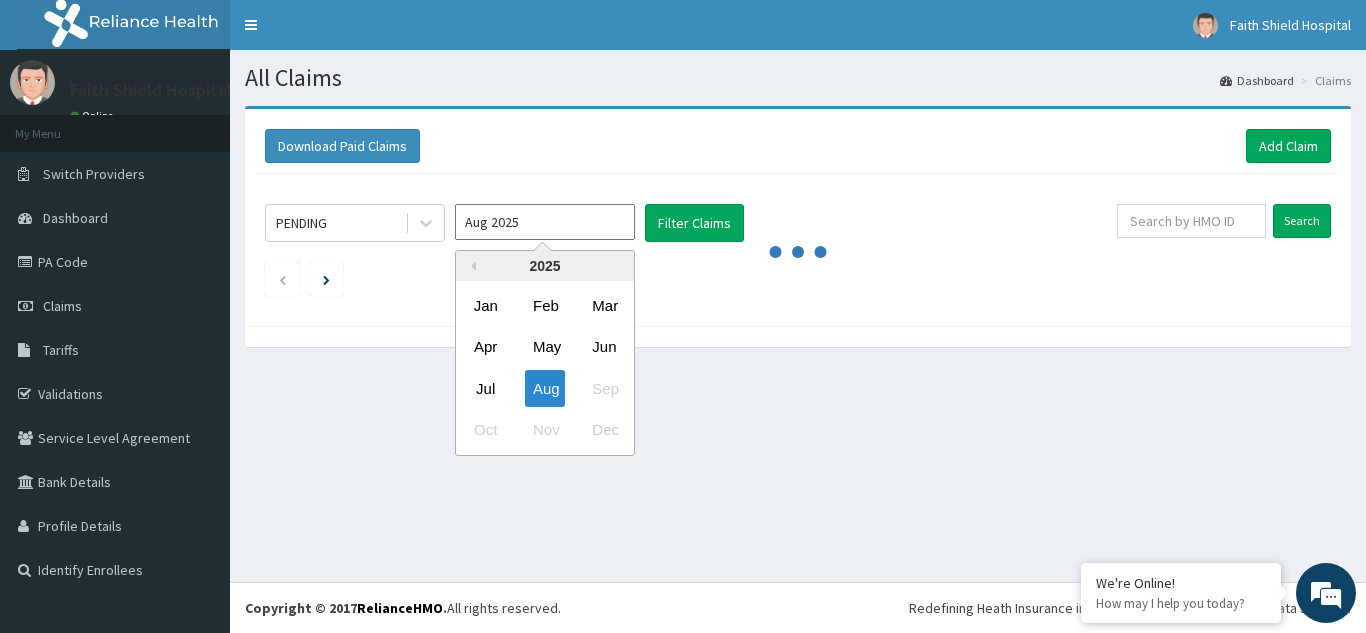 type on "Jul 2025" 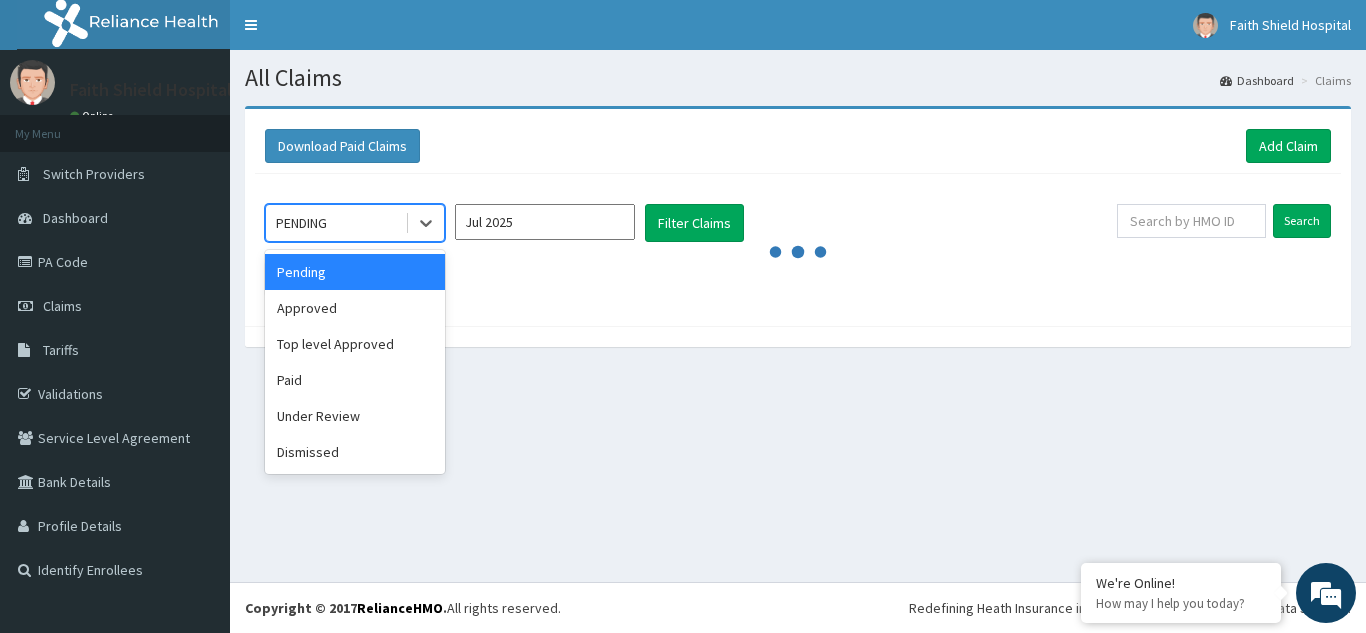 click on "PENDING" at bounding box center [335, 223] 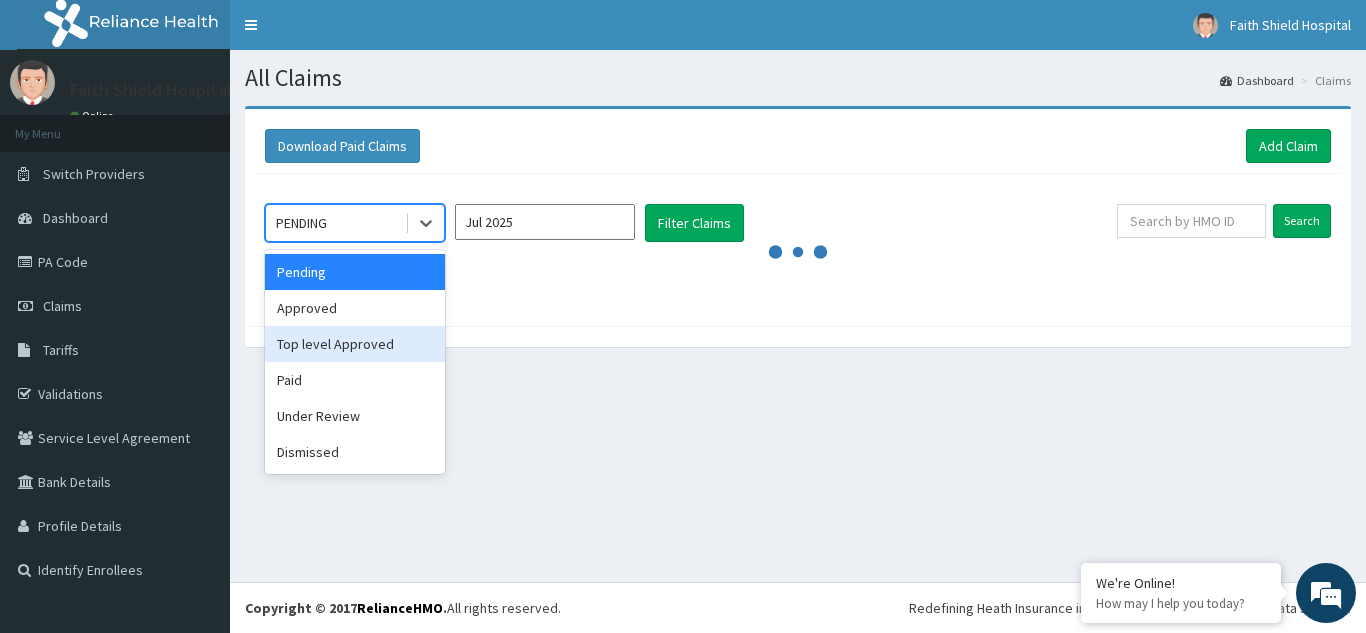 click on "Top level Approved" at bounding box center [355, 344] 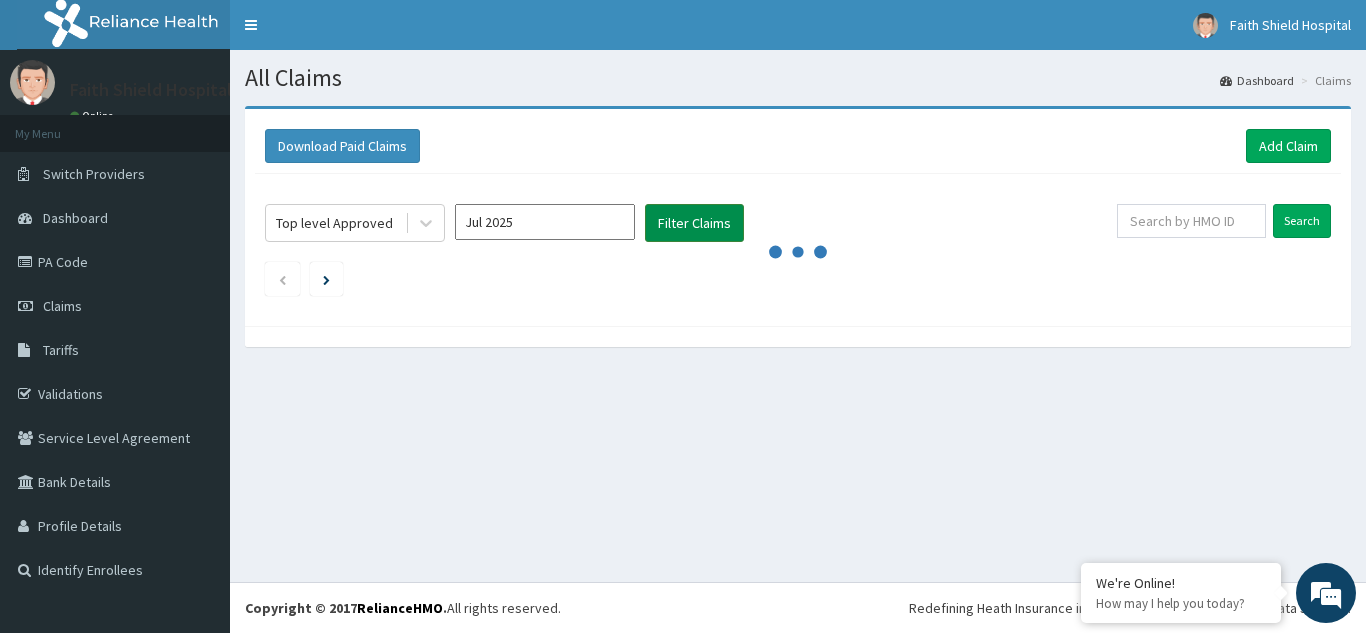 click on "Filter Claims" at bounding box center (694, 223) 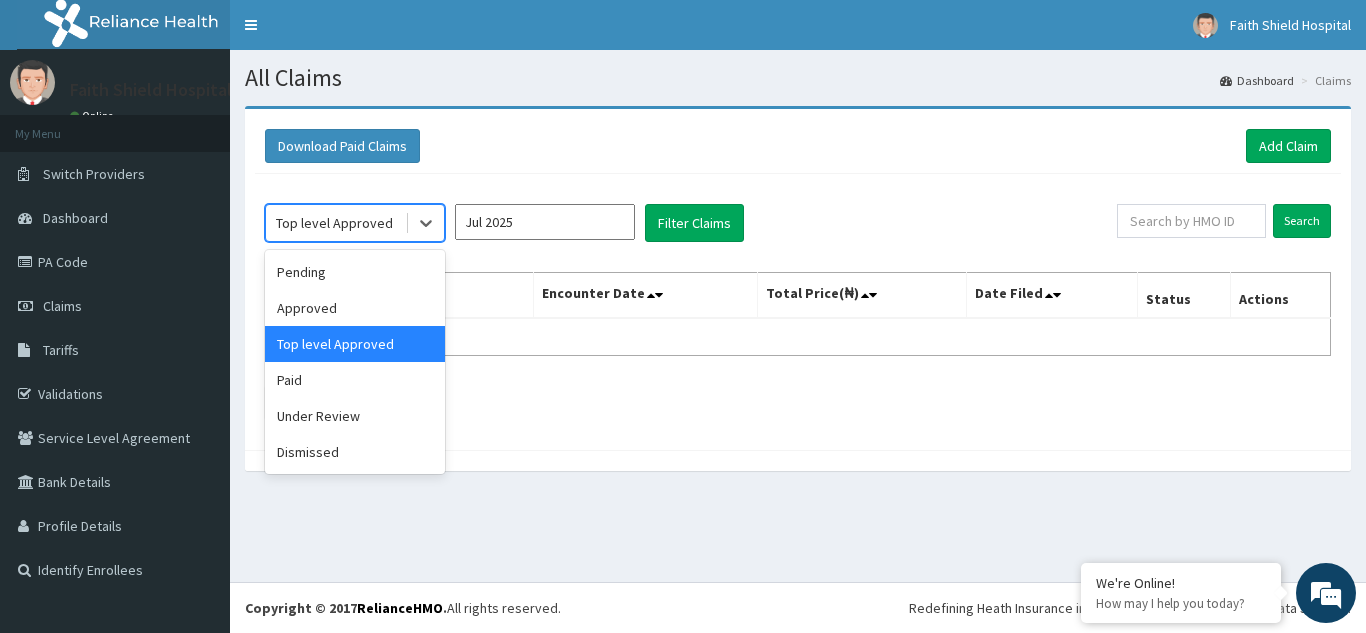 click on "Top level Approved" at bounding box center (334, 223) 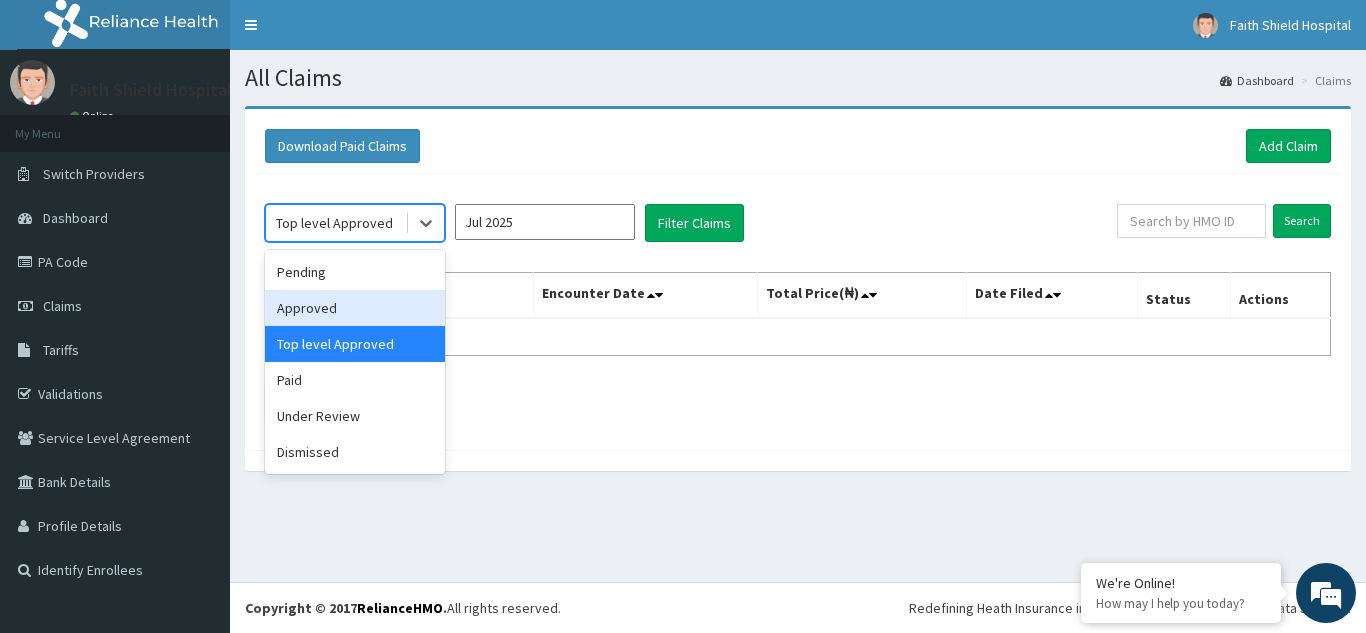 click on "Approved" at bounding box center [355, 308] 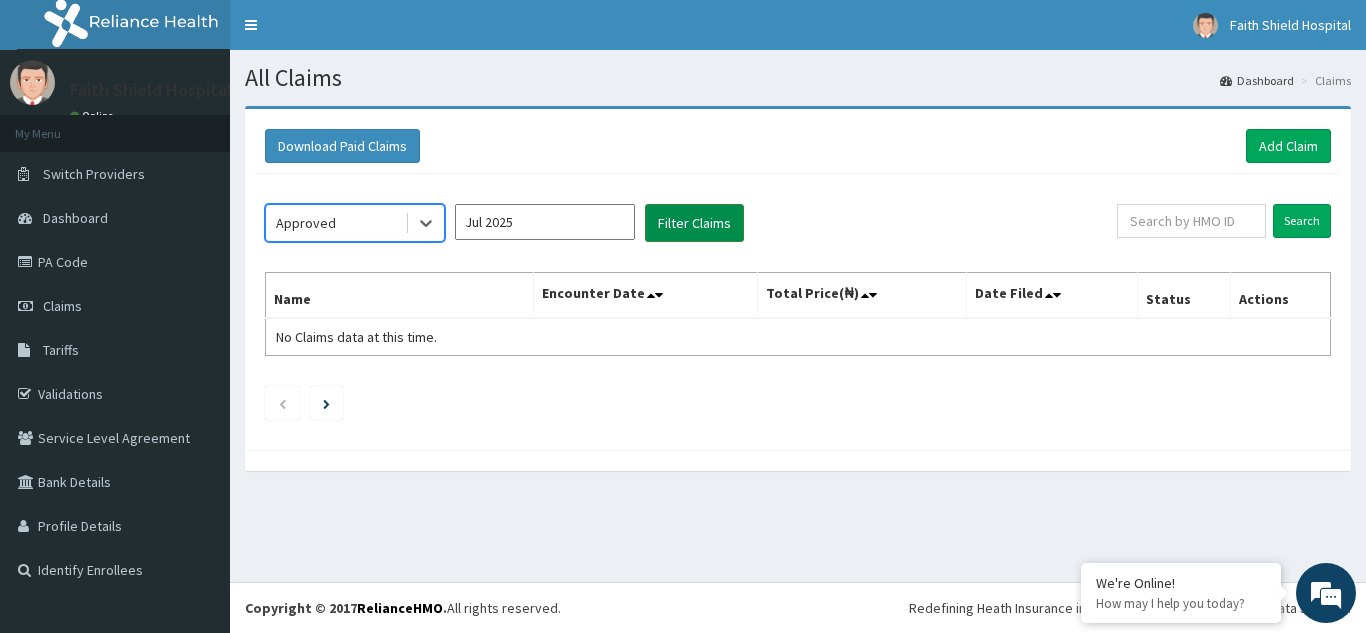 click on "Filter Claims" at bounding box center (694, 223) 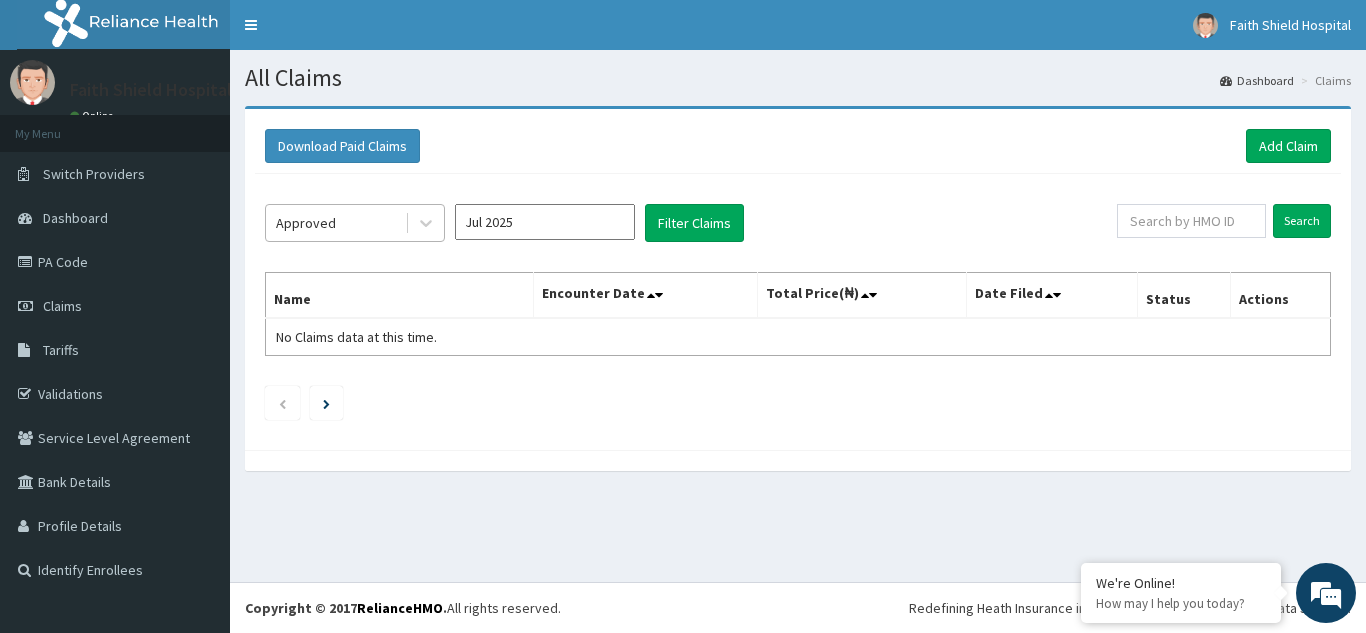 click on "Approved" at bounding box center (306, 223) 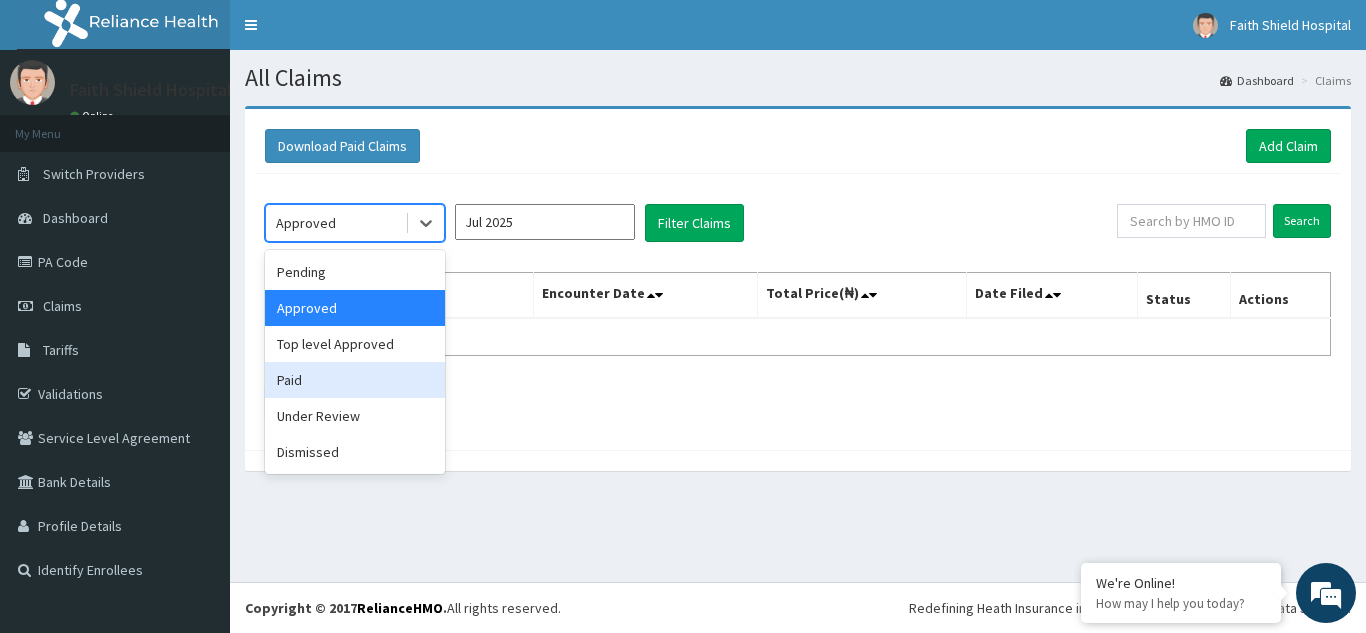 click on "Paid" at bounding box center (355, 380) 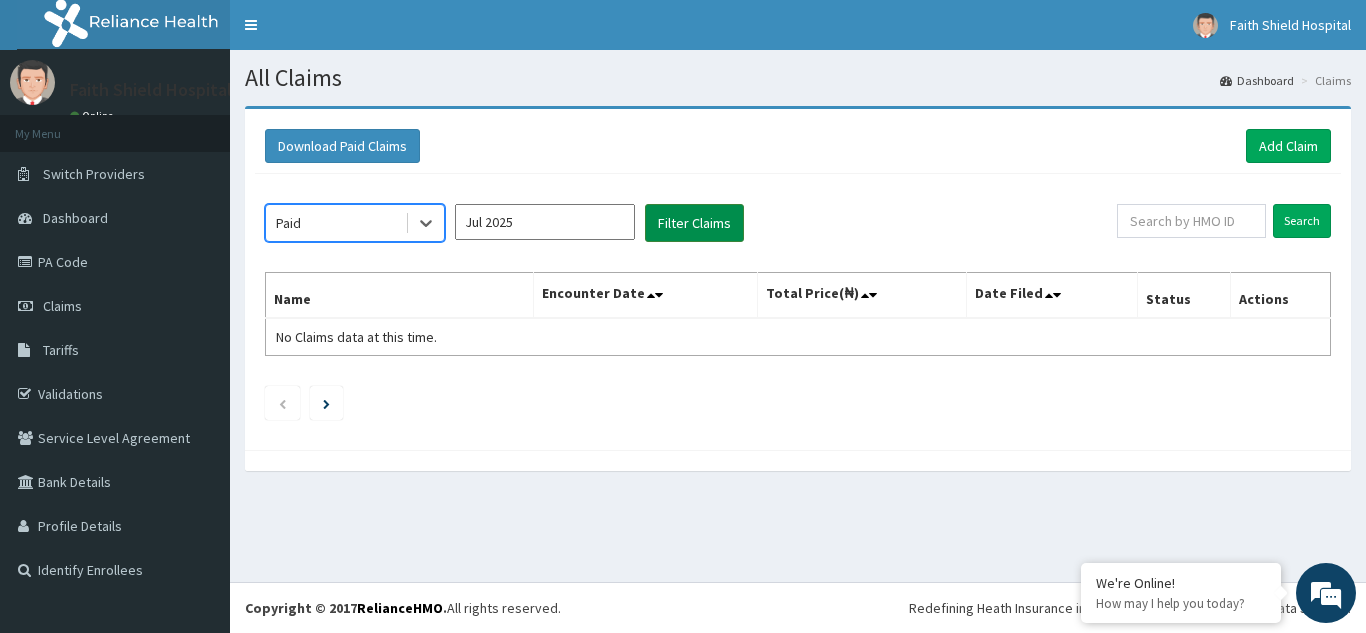 click on "Filter Claims" at bounding box center (694, 223) 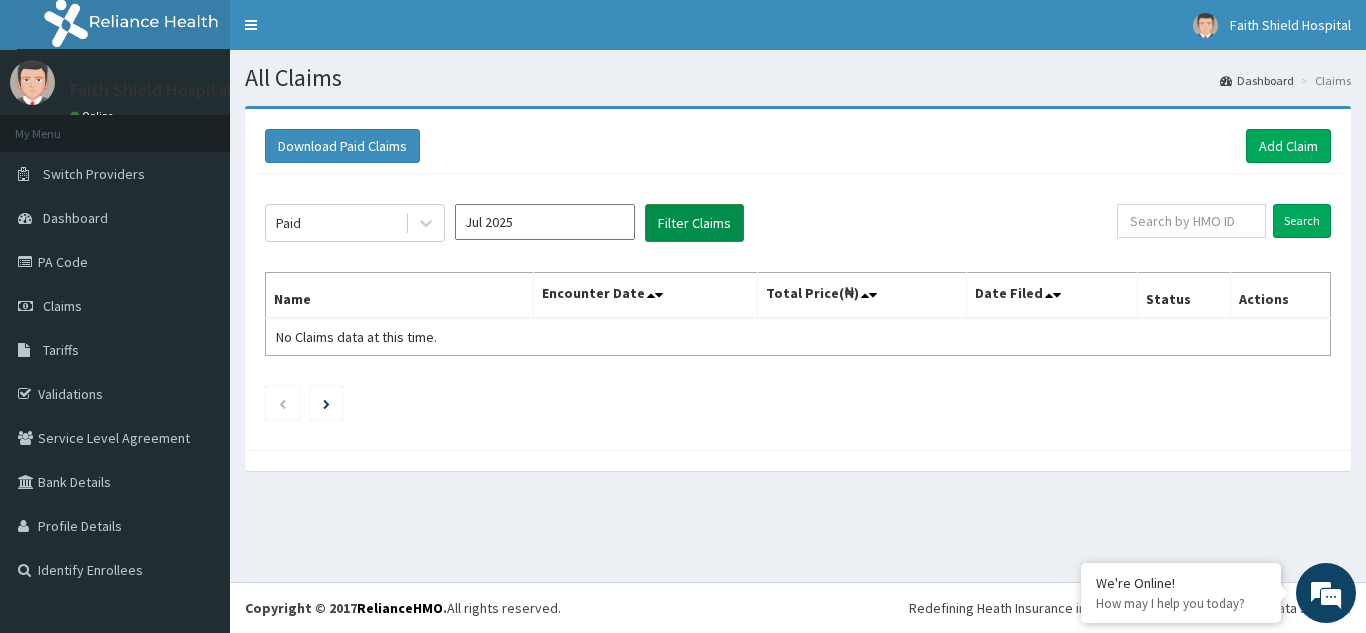 click on "Filter Claims" at bounding box center [694, 223] 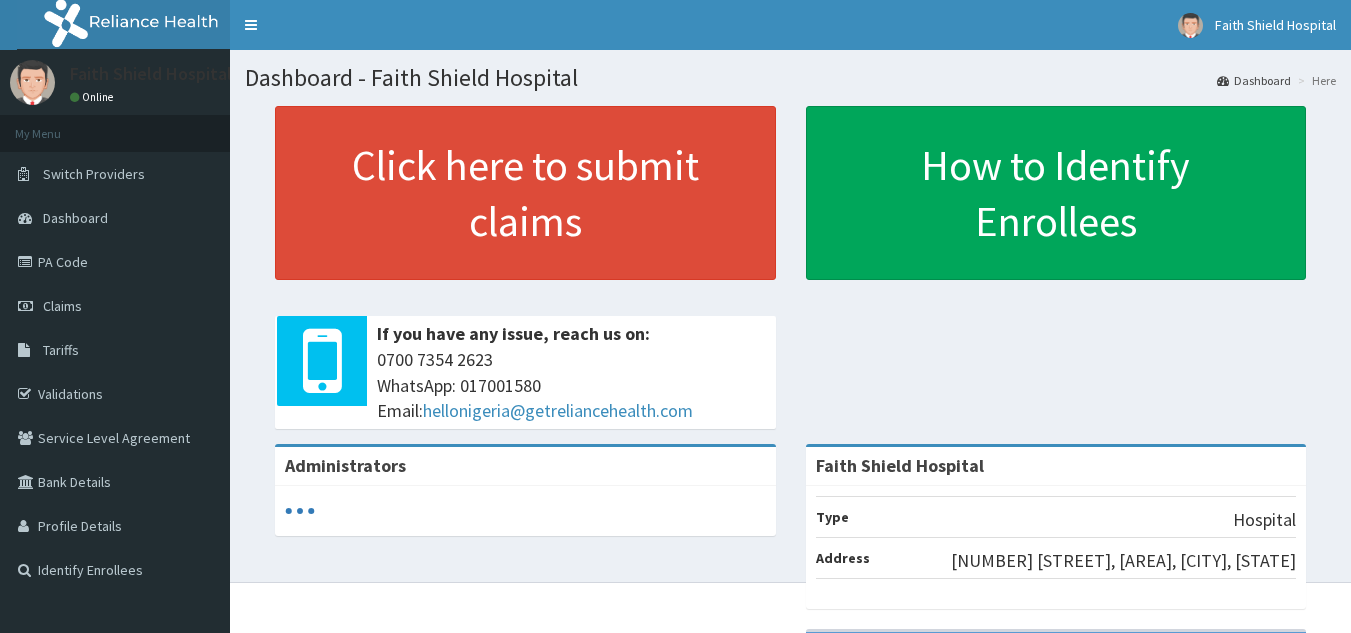 scroll, scrollTop: 0, scrollLeft: 0, axis: both 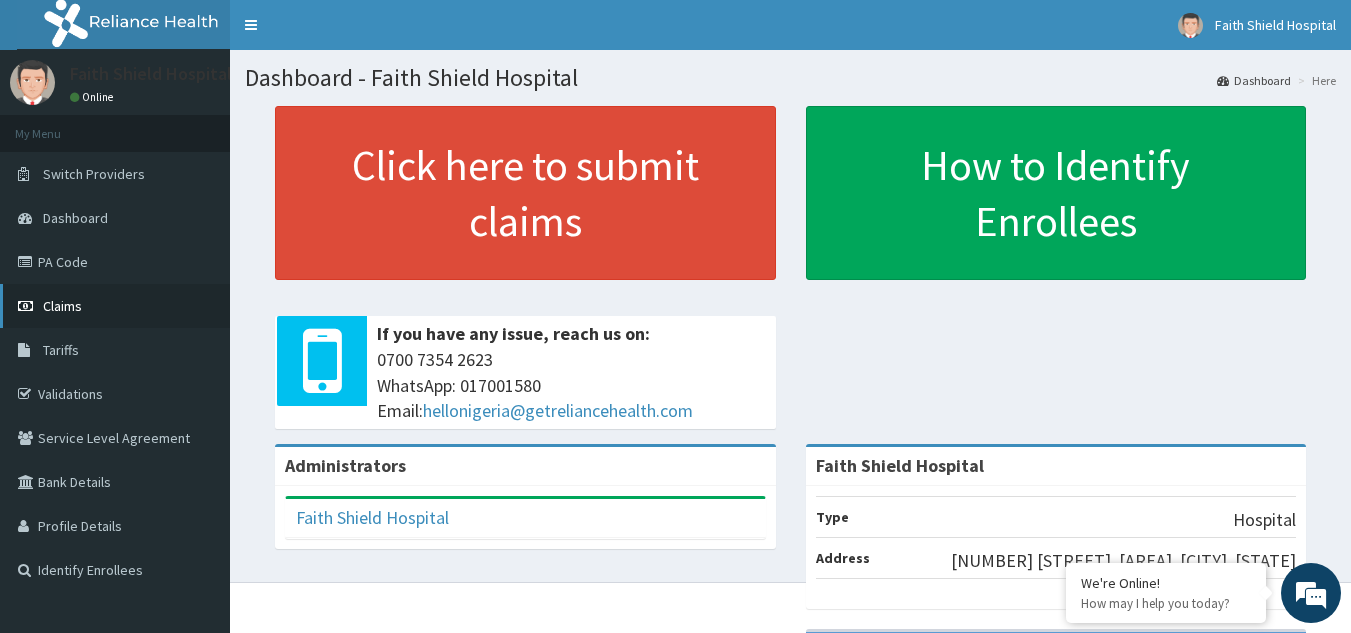 click on "Claims" at bounding box center [62, 306] 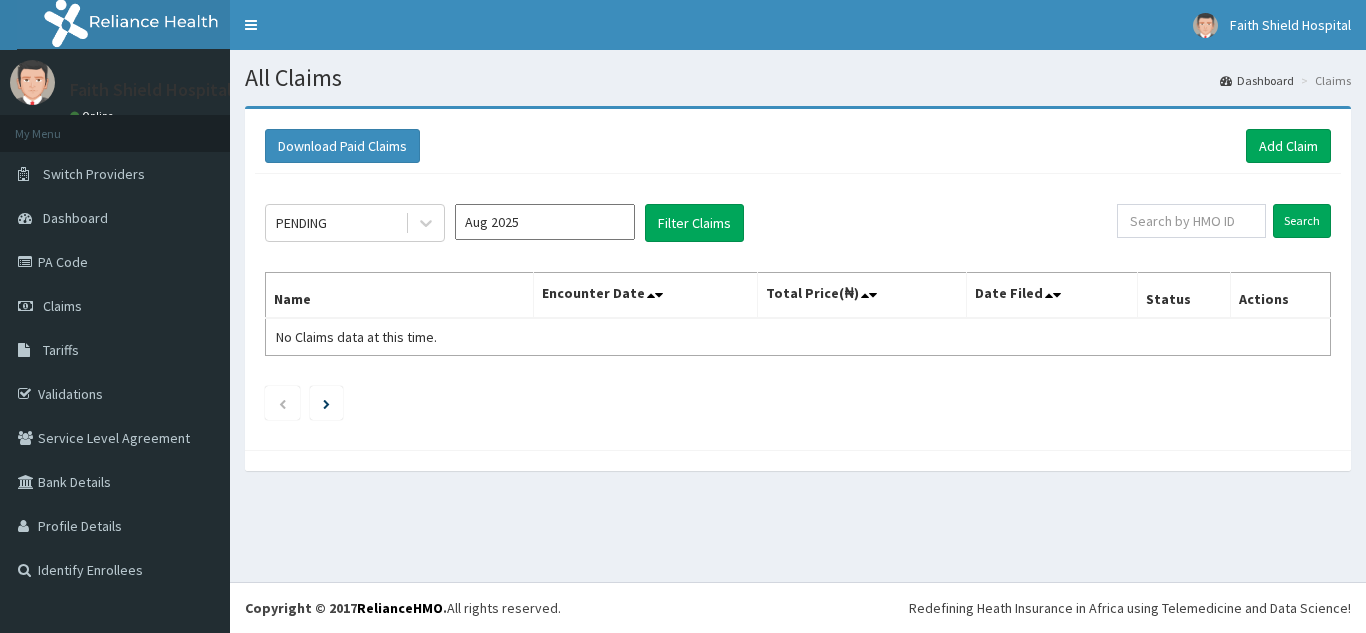 scroll, scrollTop: 0, scrollLeft: 0, axis: both 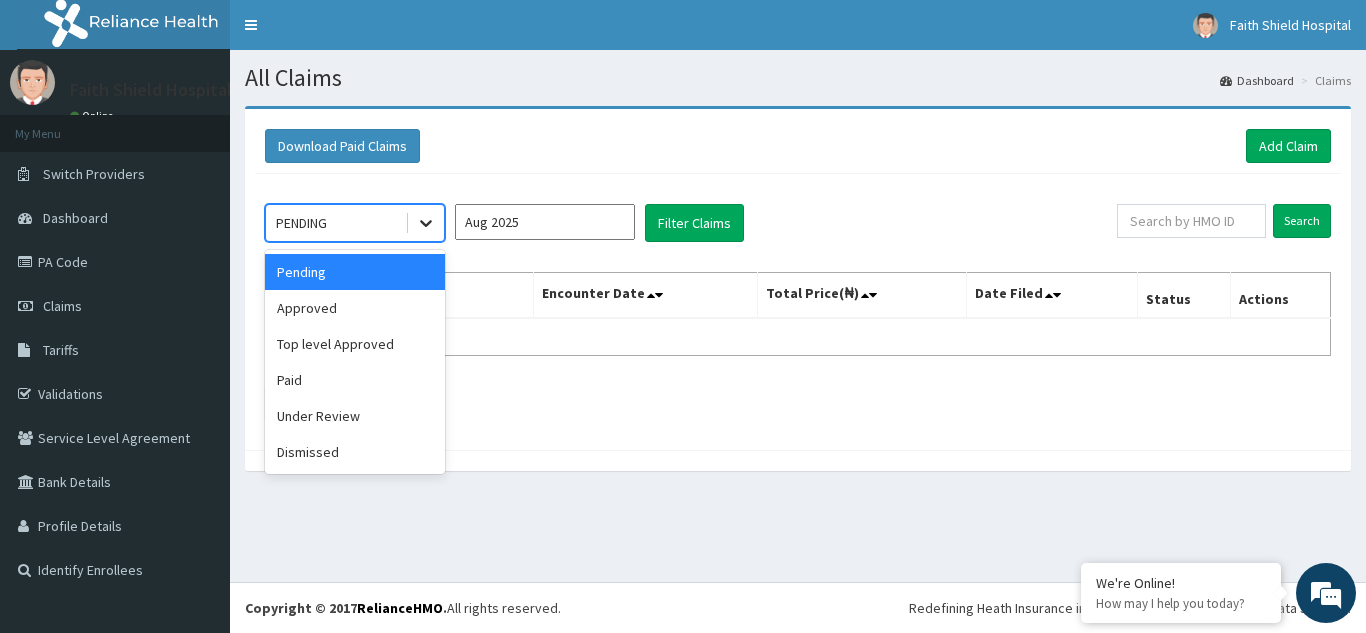 click 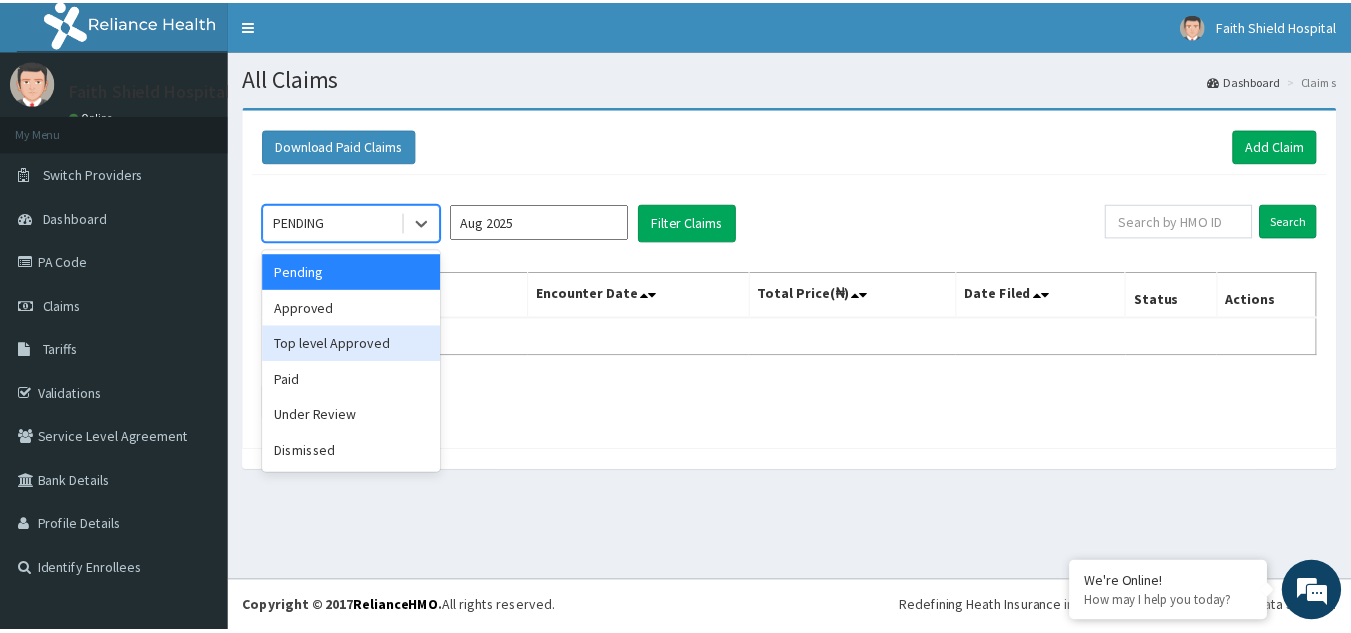 scroll, scrollTop: 0, scrollLeft: 0, axis: both 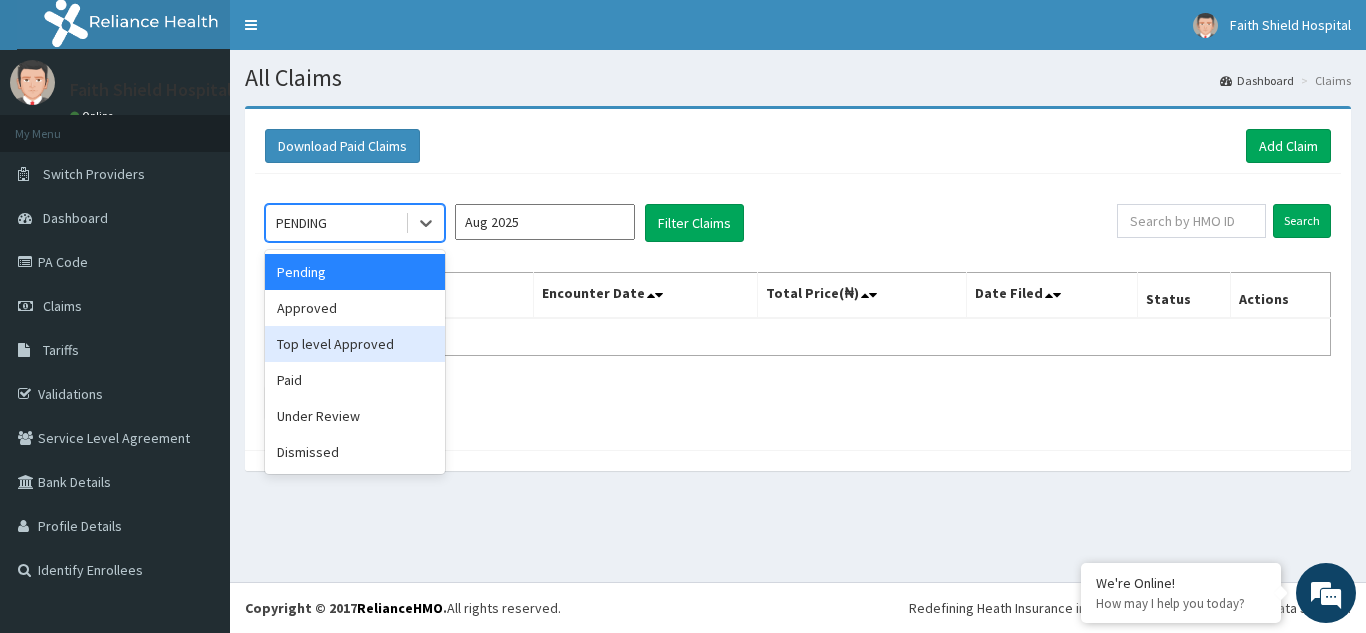 click on "Top level Approved" at bounding box center [355, 344] 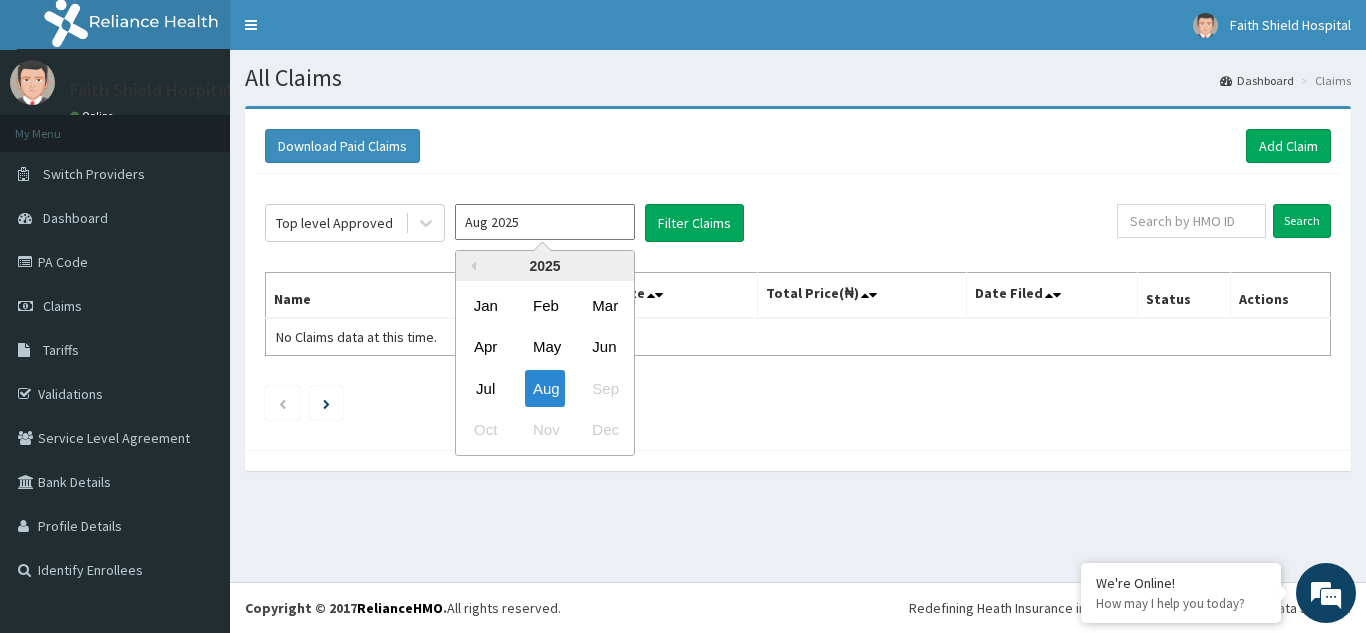 click on "Aug 2025" at bounding box center (545, 222) 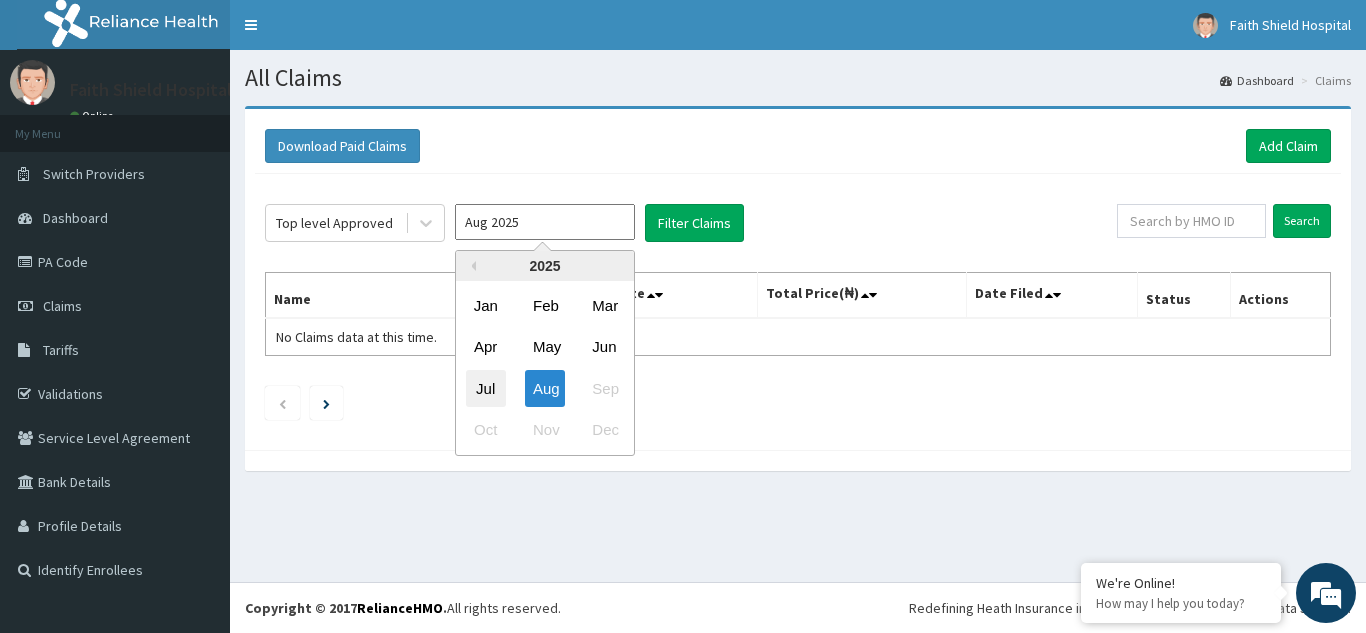 click on "Jul" at bounding box center [486, 388] 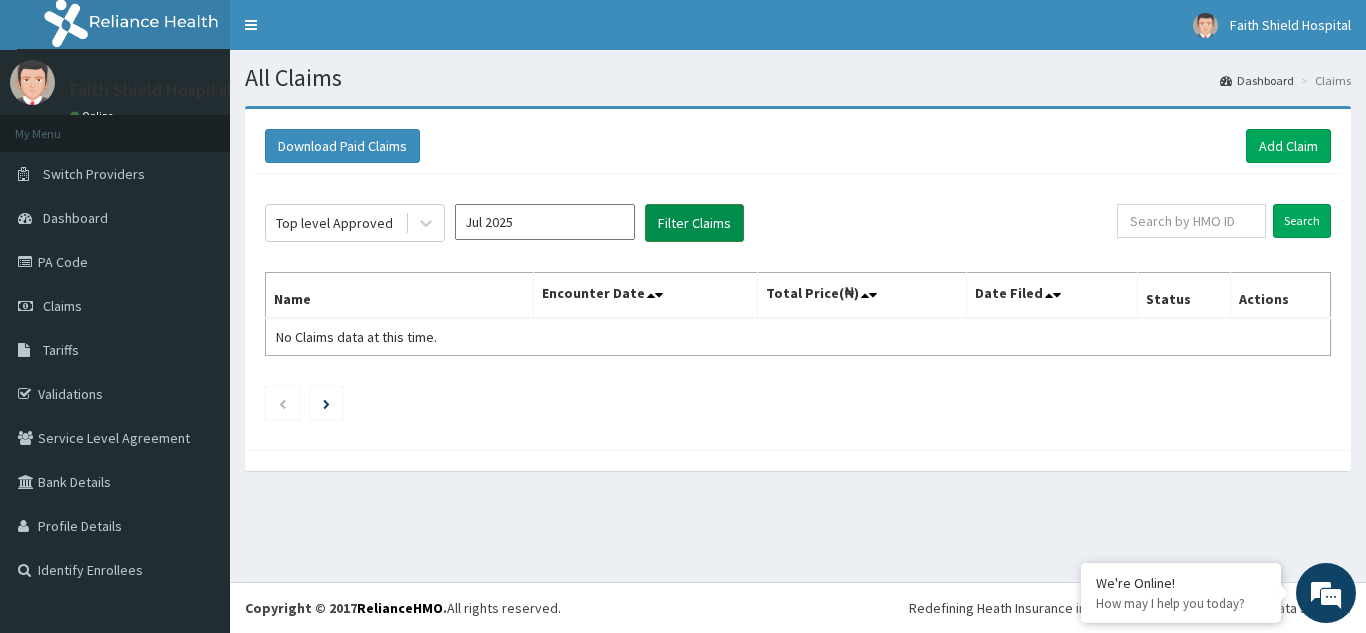 click on "Filter Claims" at bounding box center [694, 223] 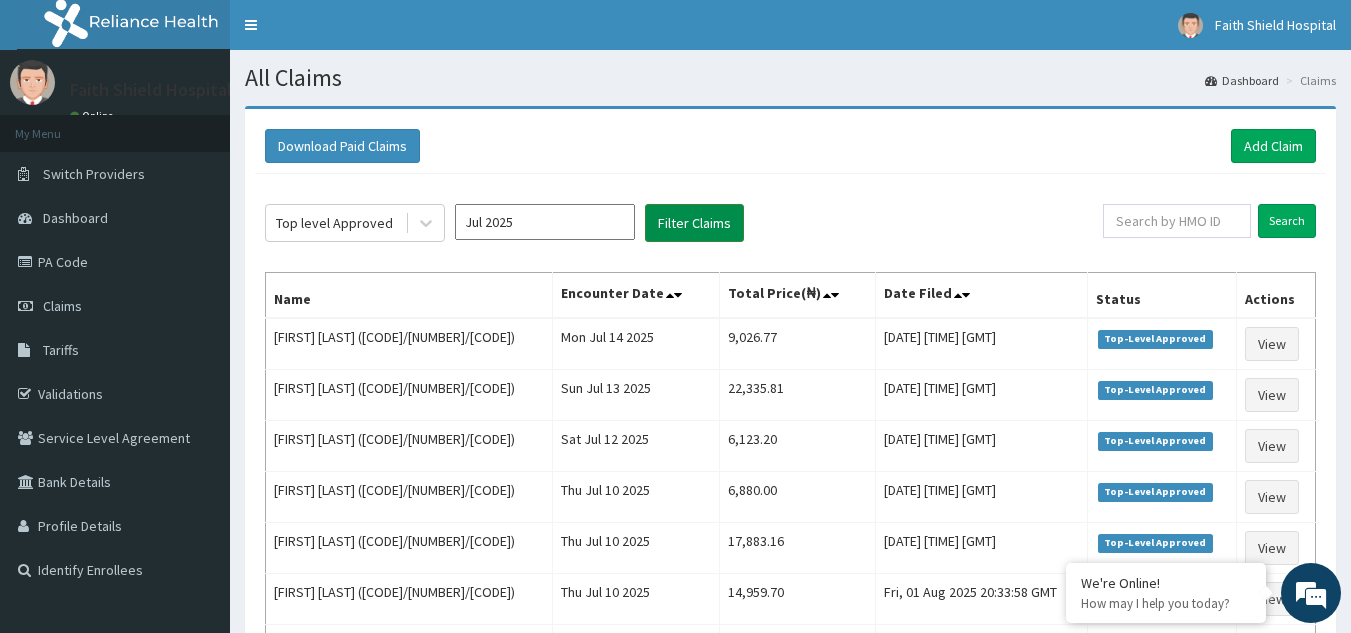 click on "Filter Claims" at bounding box center (694, 223) 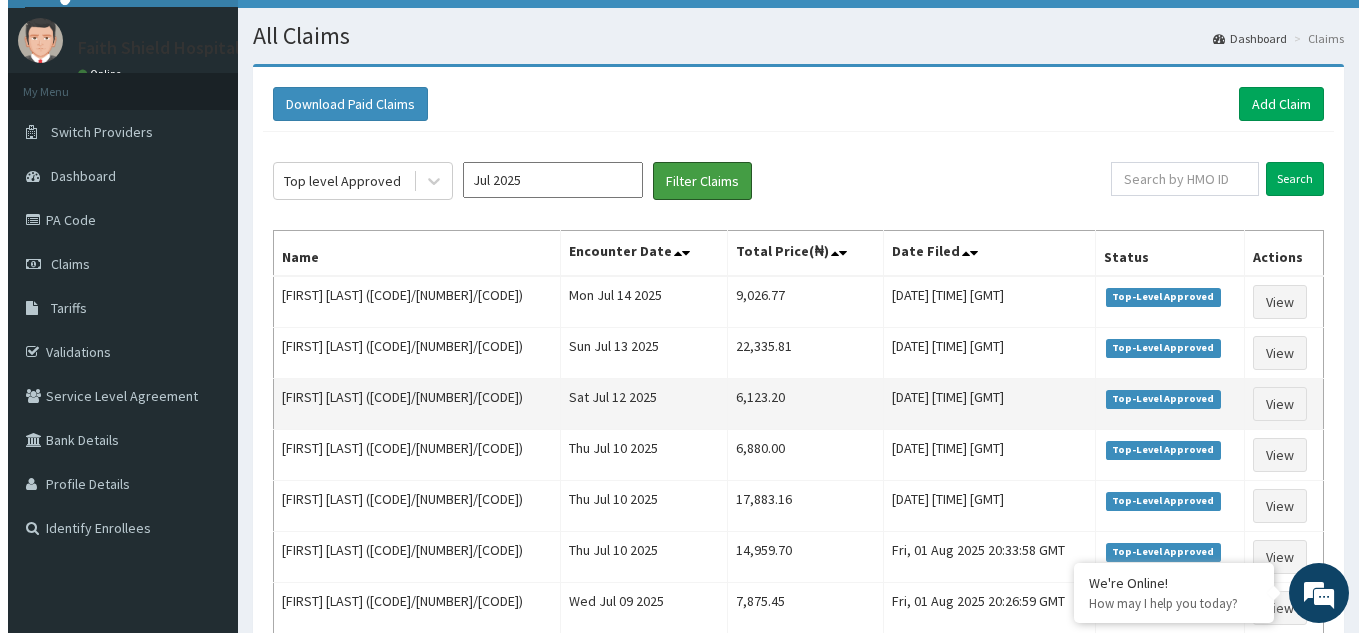 scroll, scrollTop: 0, scrollLeft: 0, axis: both 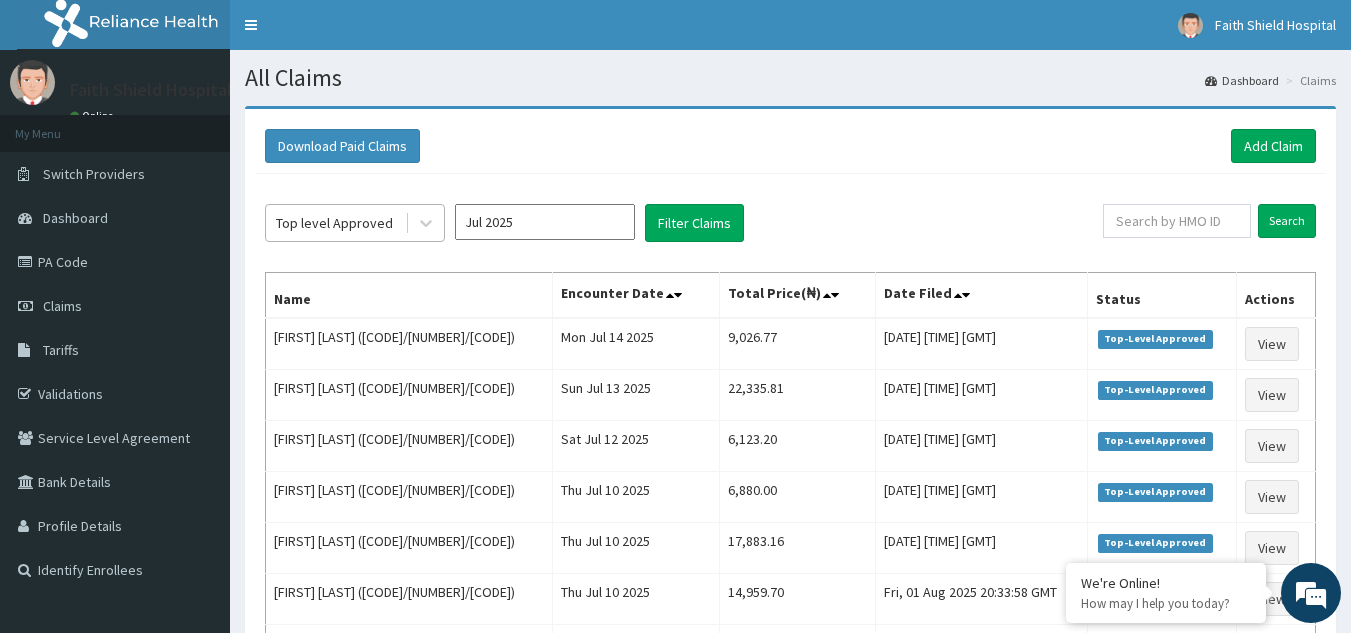click on "Top level Approved" at bounding box center [334, 223] 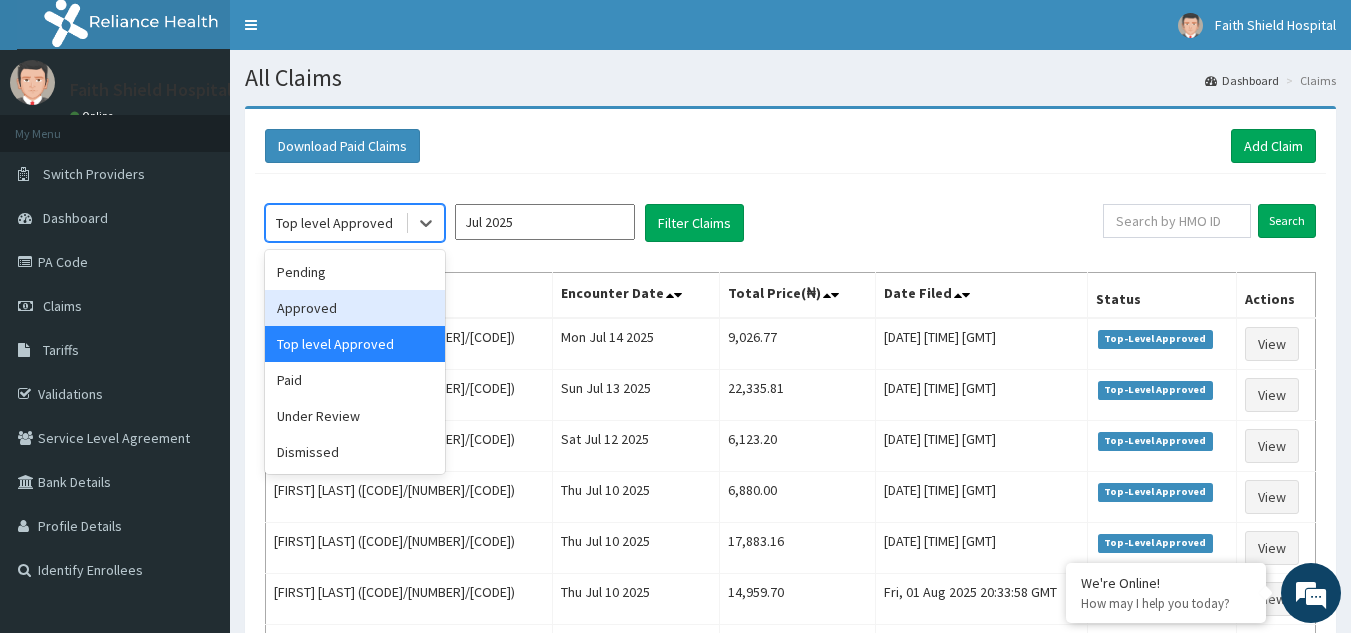 click on "Approved" at bounding box center [355, 308] 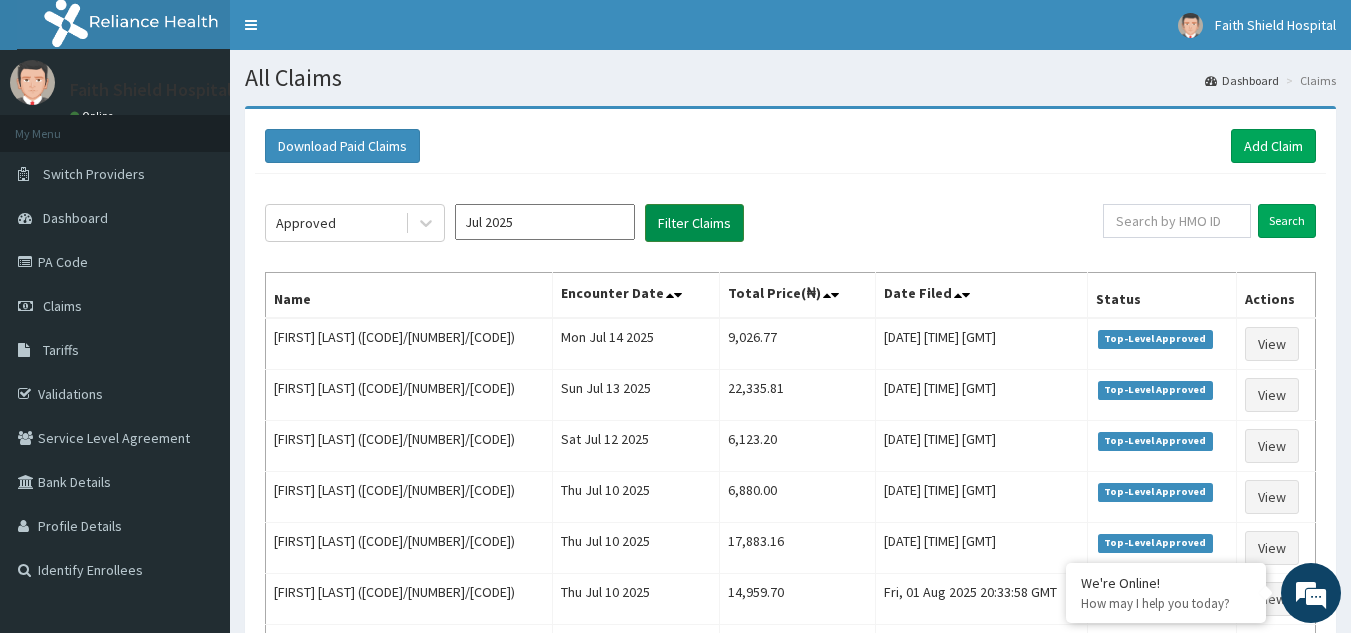 click on "Filter Claims" at bounding box center (694, 223) 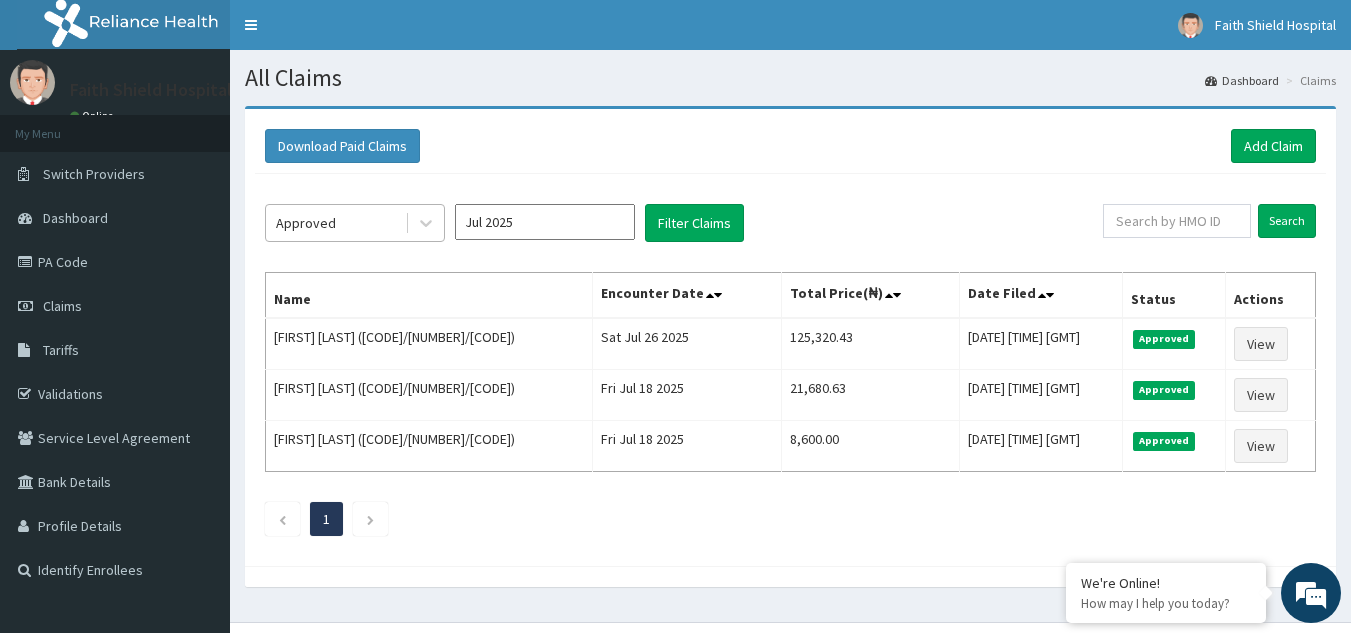 click on "Approved" at bounding box center [306, 223] 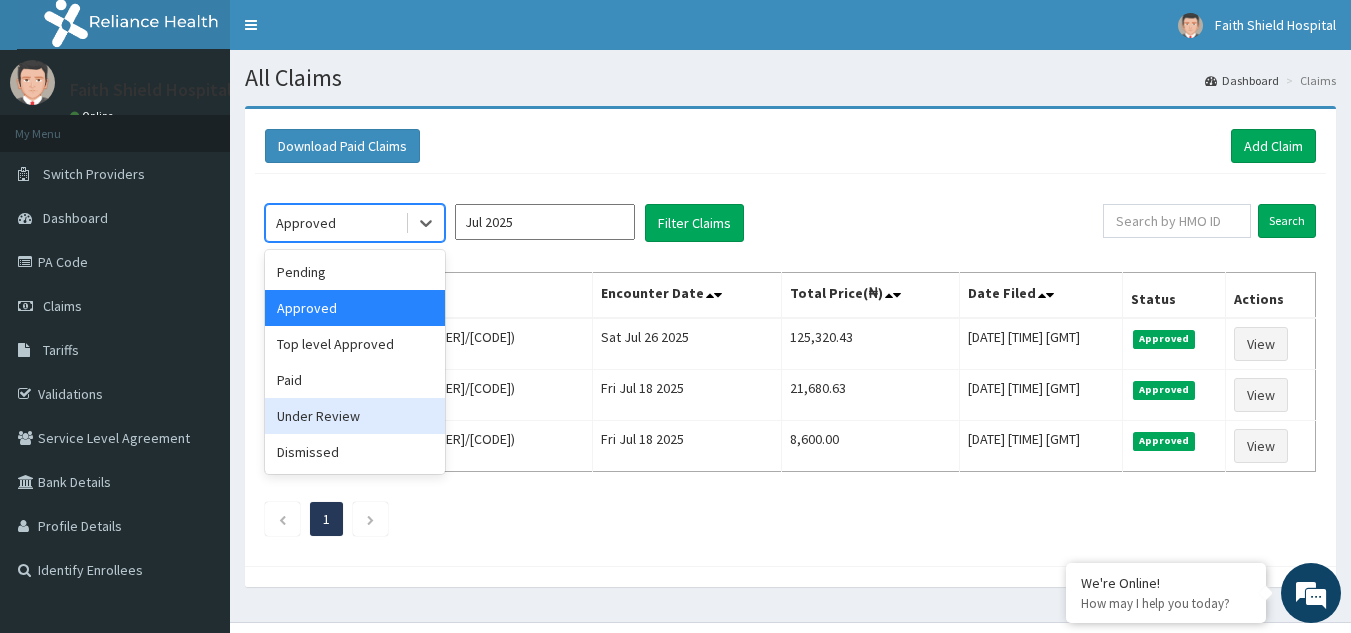 click on "Under Review" at bounding box center (355, 416) 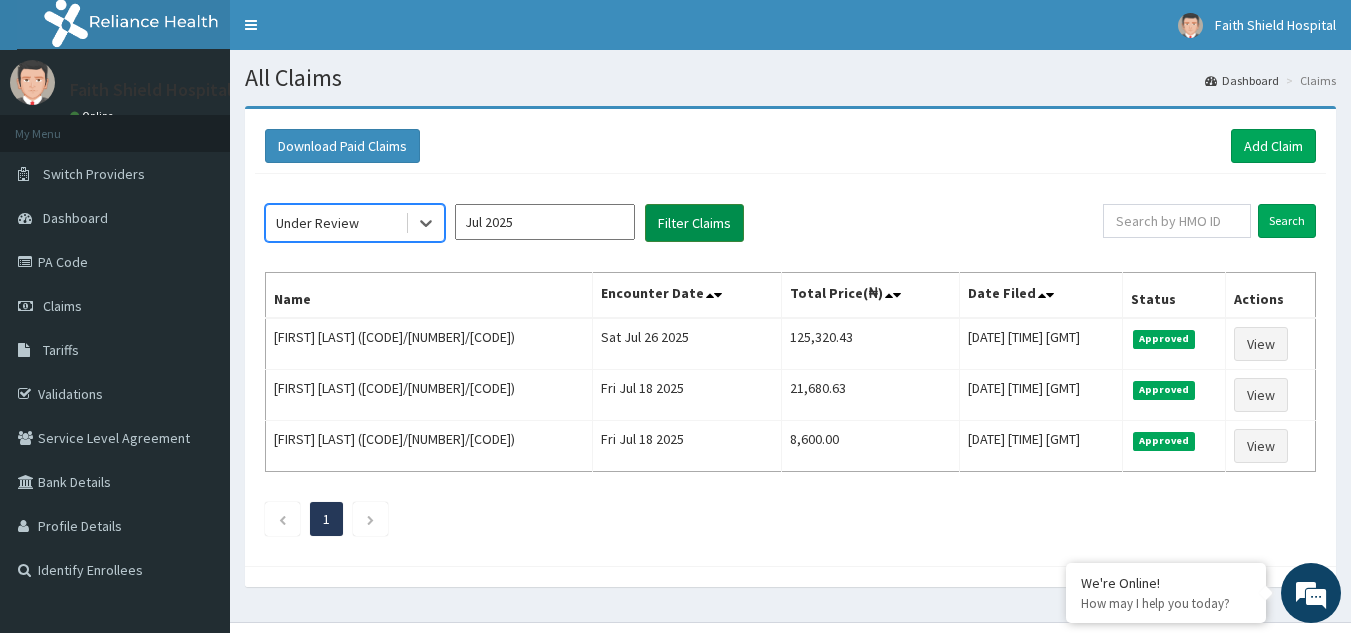 click on "Filter Claims" at bounding box center [694, 223] 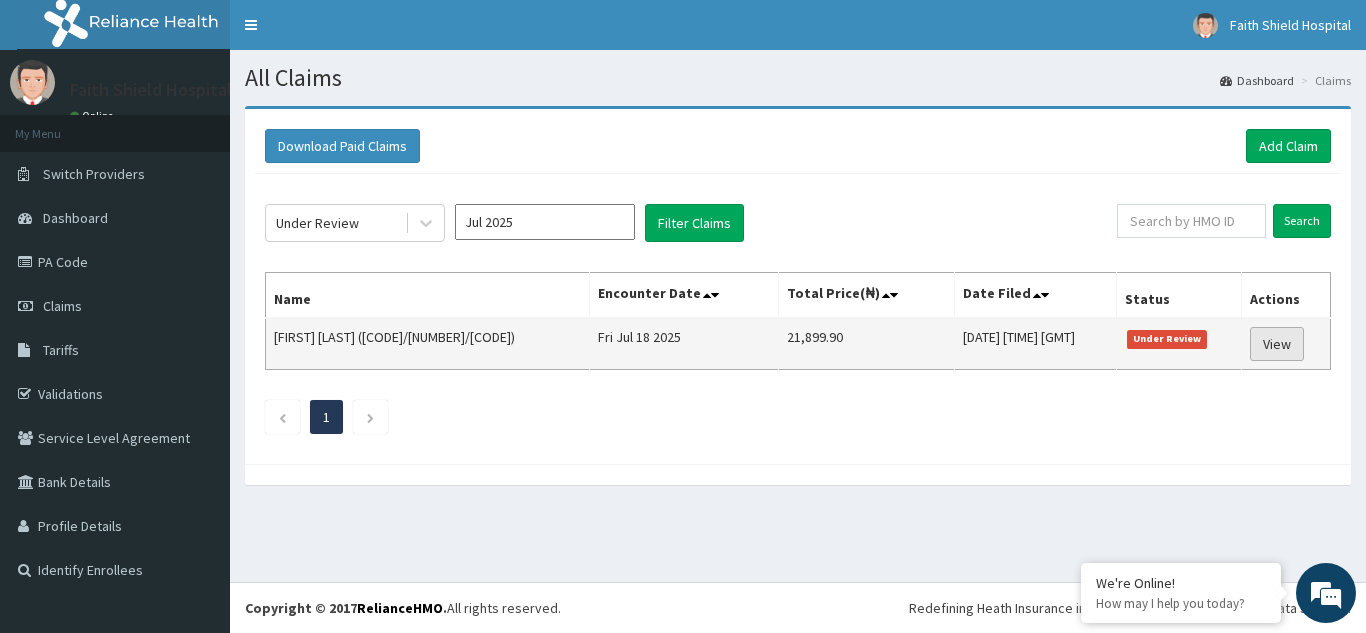 click on "View" at bounding box center (1277, 344) 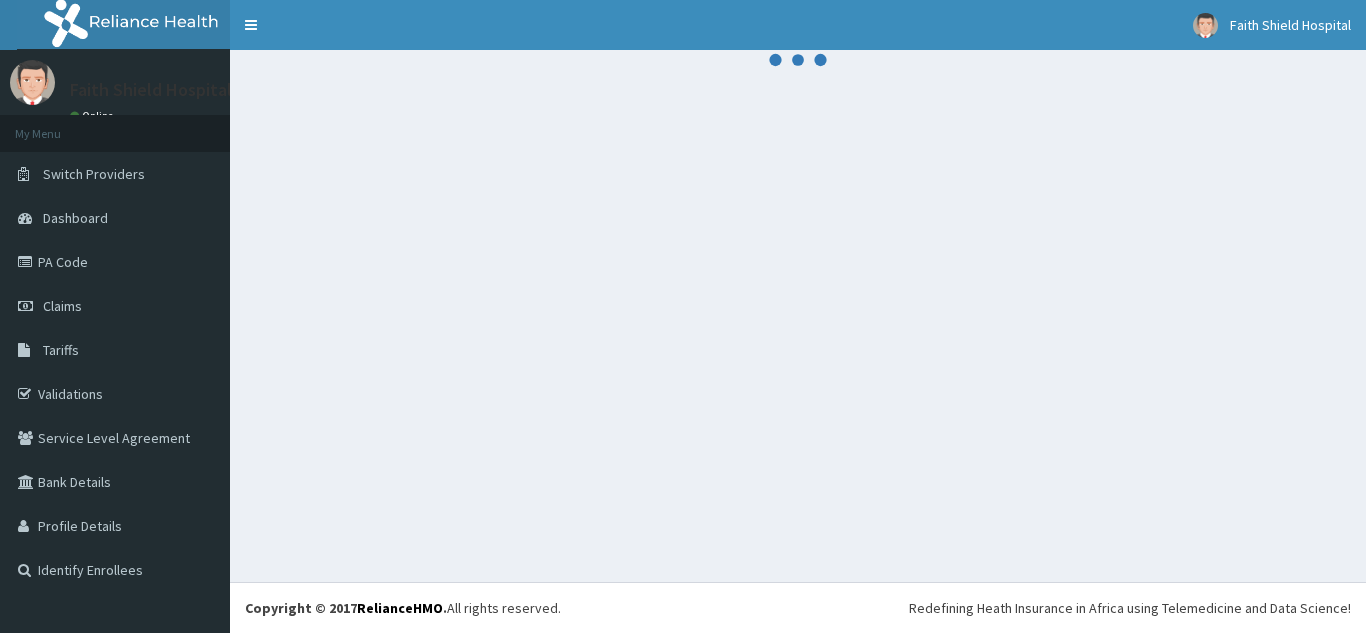 scroll, scrollTop: 0, scrollLeft: 0, axis: both 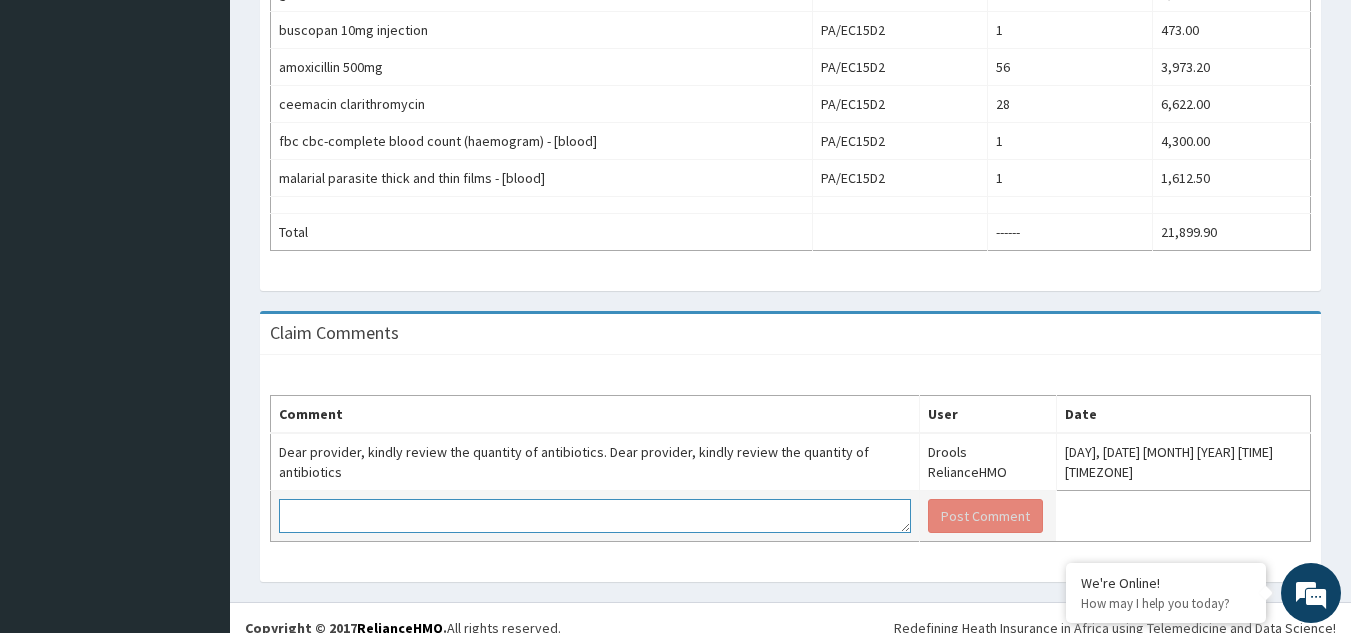 click at bounding box center [595, 516] 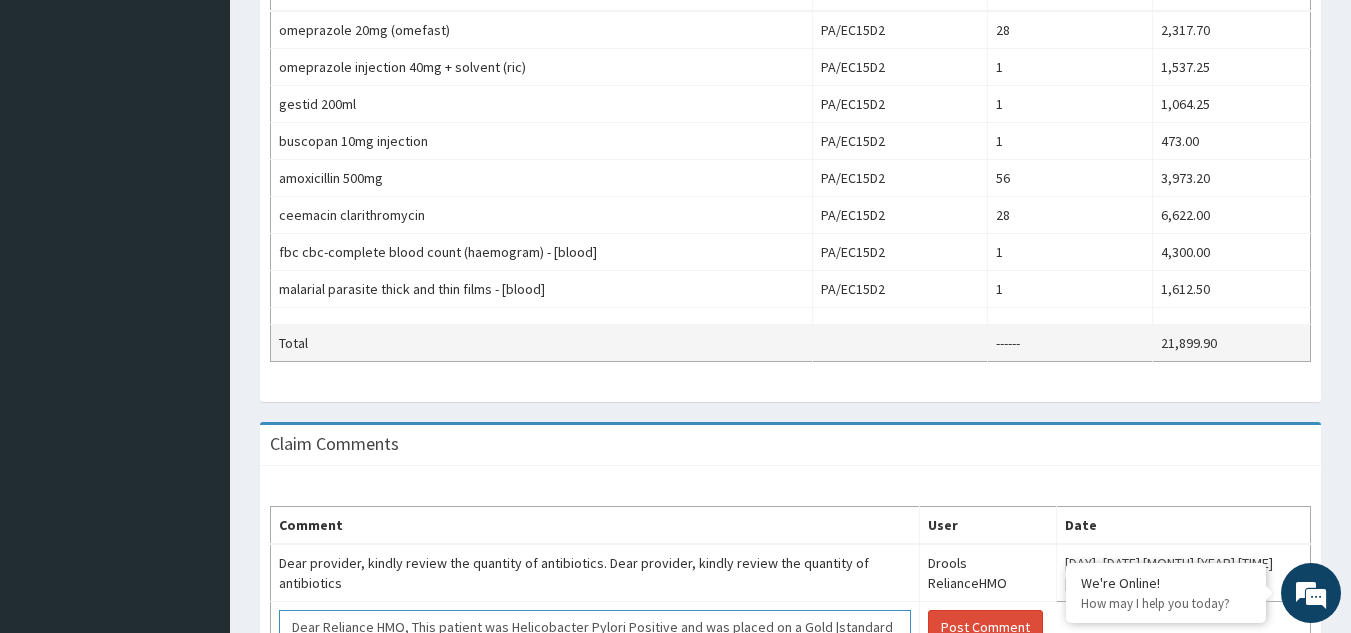 scroll, scrollTop: 809, scrollLeft: 0, axis: vertical 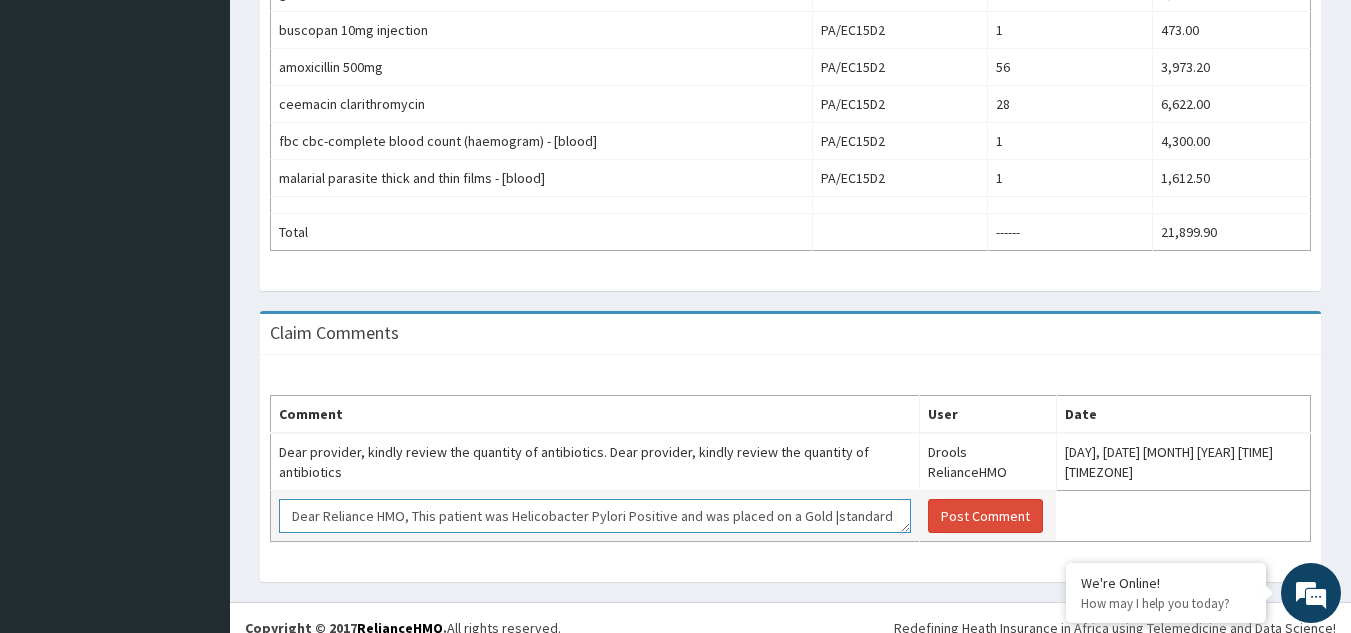 click on "Dear Reliance HMO, This patient was Helicobacter Pylori Positive and was placed on a Gold |standard" at bounding box center (595, 516) 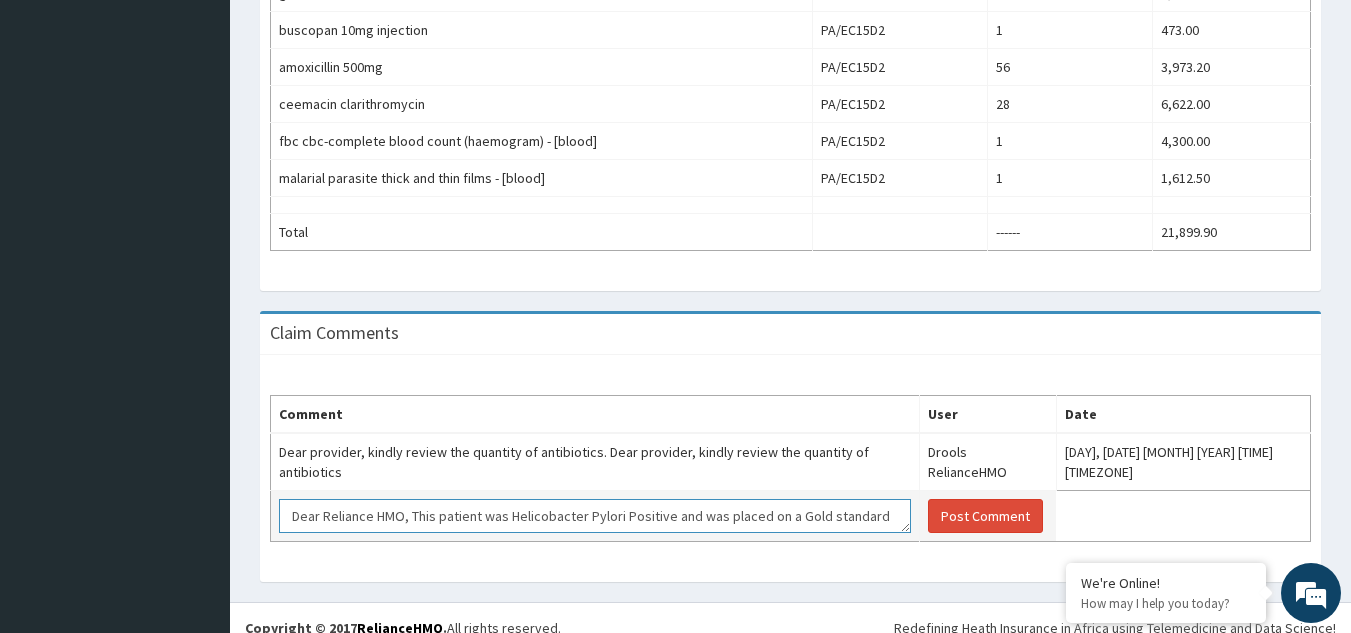 click on "Dear Reliance HMO, This patient was Helicobacter Pylori Positive and was placed on a Gold standard" at bounding box center (595, 516) 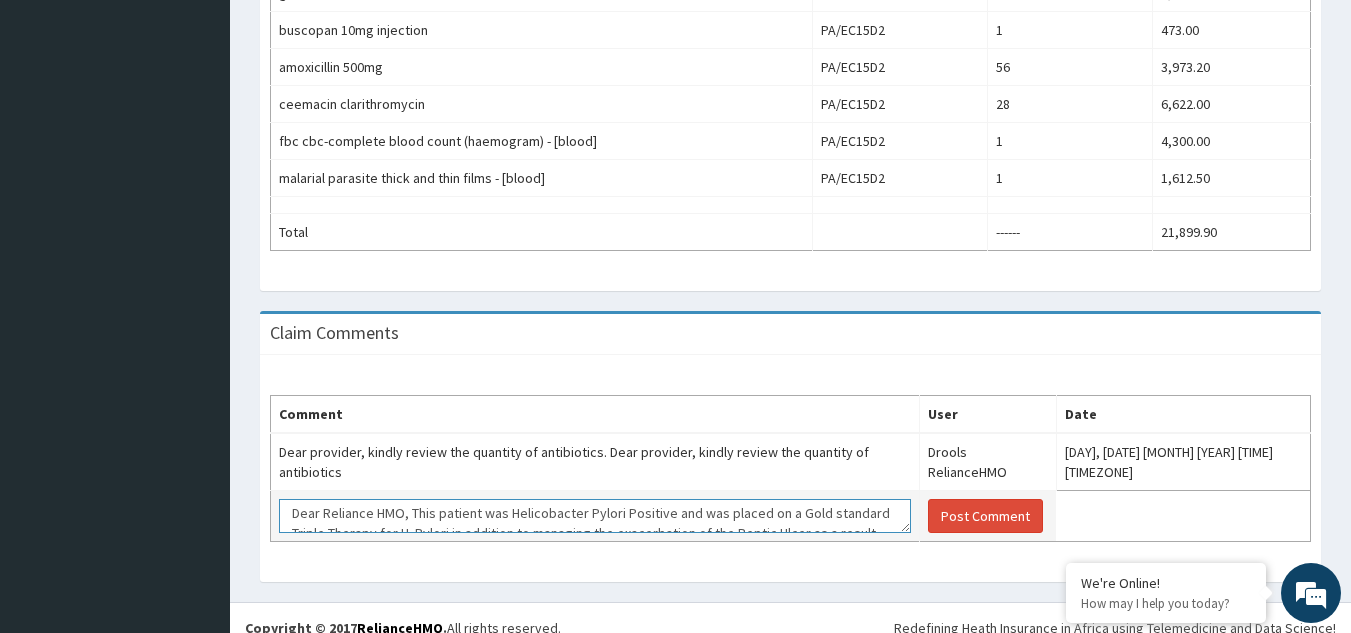 scroll, scrollTop: 0, scrollLeft: 0, axis: both 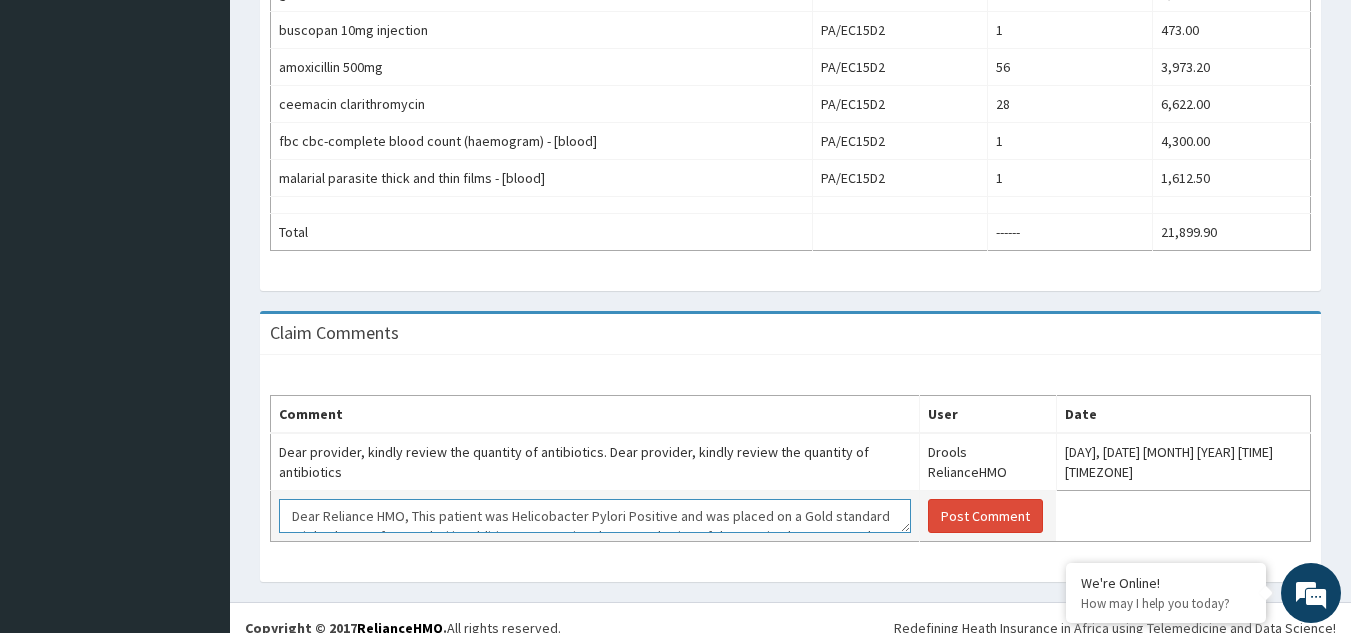 click on "Dear Reliance HMO, This patient was Helicobacter Pylori Positive and was placed on a Gold standard Triple Therapy for H. Pylori in addition to managing the exacerbation of the Peptic Ulcer as a result." at bounding box center [595, 516] 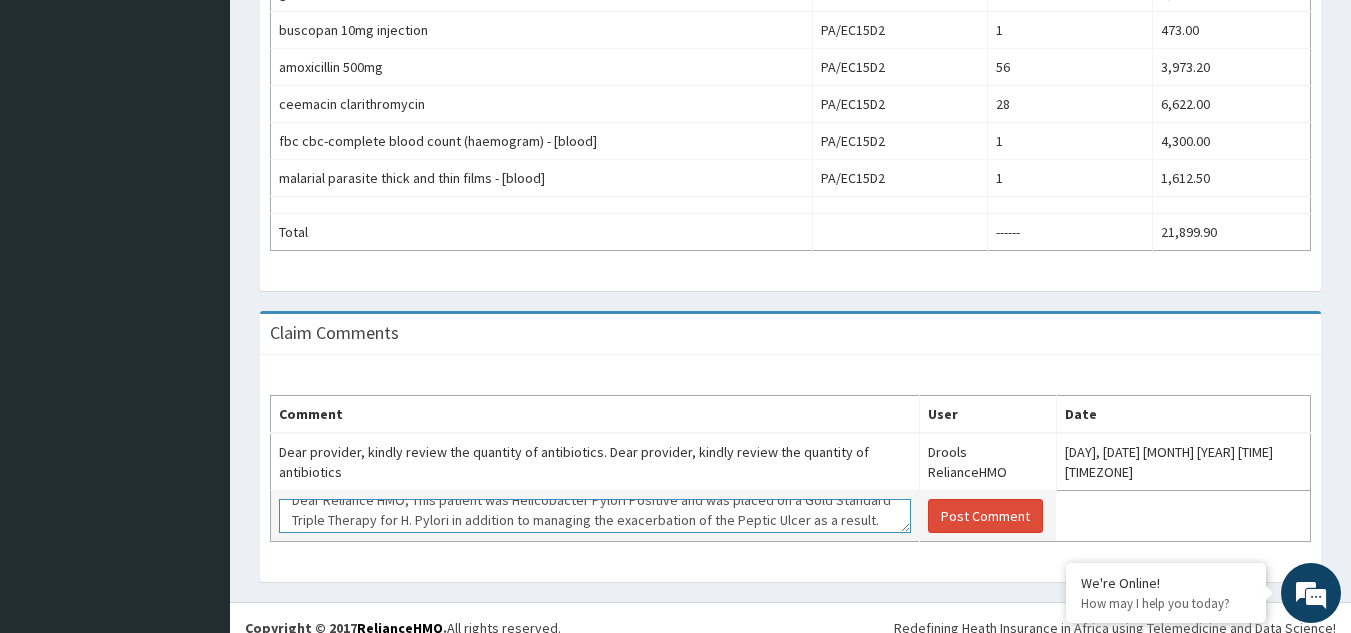 scroll, scrollTop: 20, scrollLeft: 0, axis: vertical 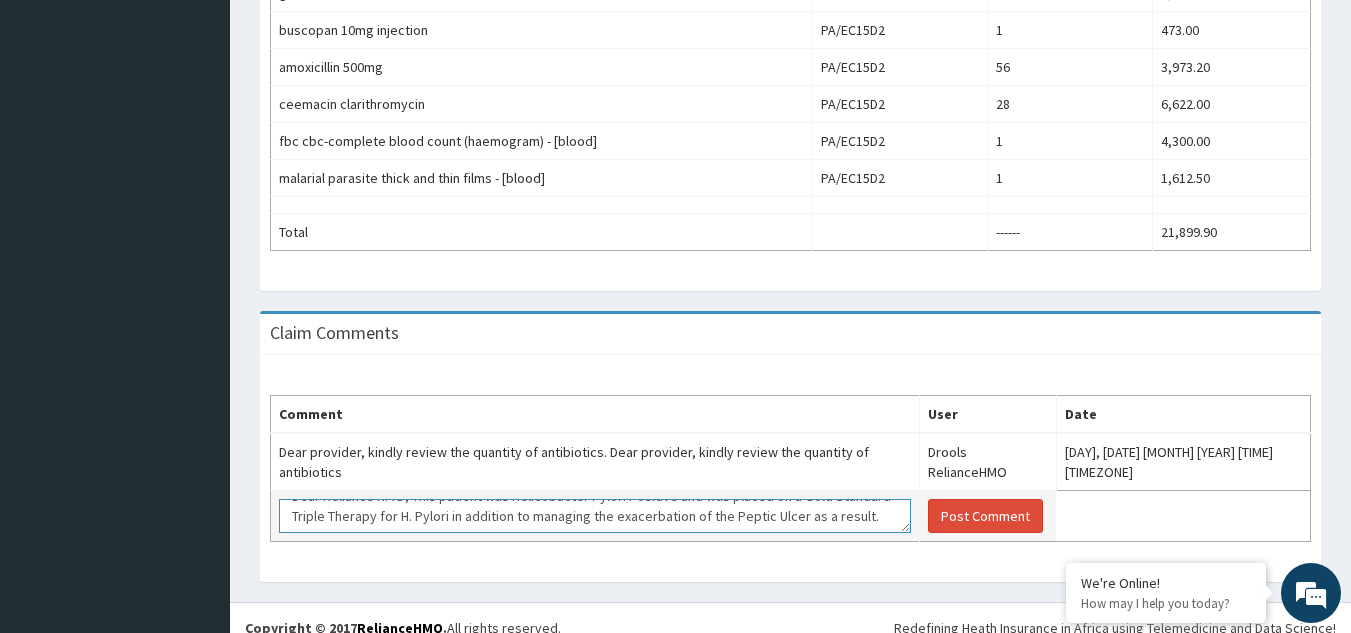 click on "Dear Reliance HMO, This patient was Helicobacter Pylori Positive and was placed on a Gold Standard Triple Therapy for H. Pylori in addition to managing the exacerbation of the Peptic Ulcer as a result." at bounding box center (595, 516) 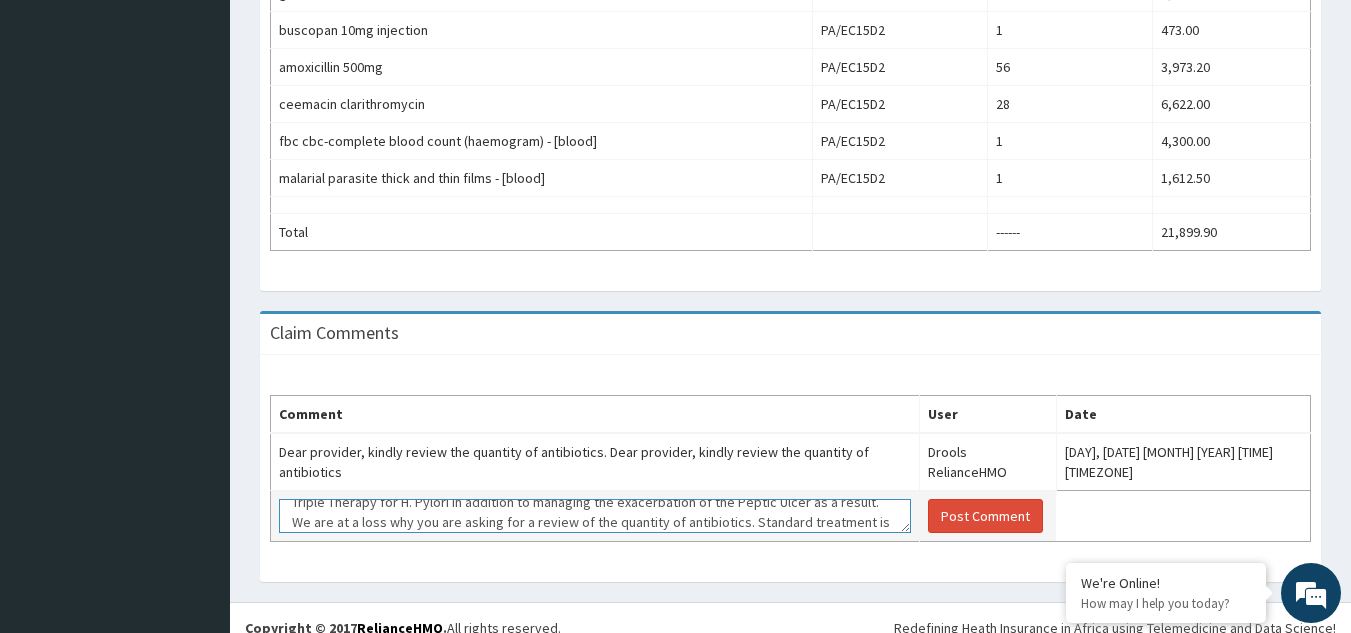 scroll, scrollTop: 54, scrollLeft: 0, axis: vertical 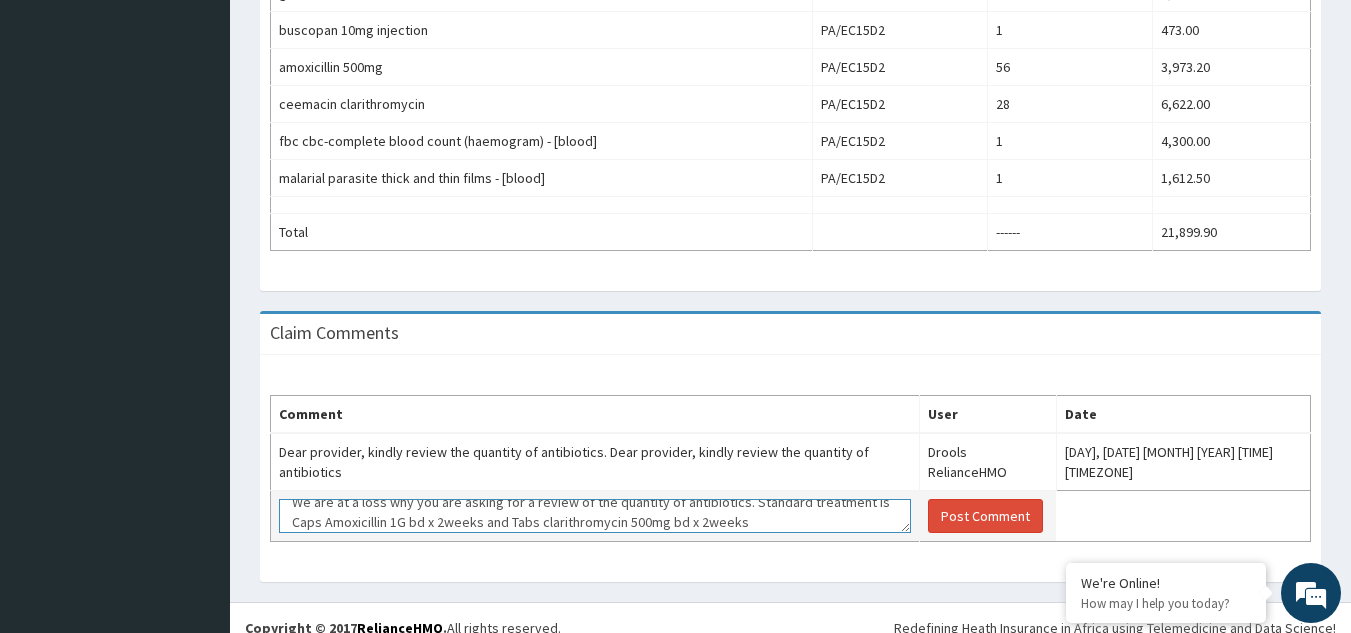 click on "Dear Reliance HMO, This patient was Helicobacter Pylori Positive and was placed on a Gold Standard Triple Therapy for H. Pylori in addition to managing the exacerbation of the Peptic Ulcer as a result.
We are at a loss why you are asking for a review of the quantity of antibiotics. Standard treatment is Caps Amoxicillin 1G bd x 2weeks and Tabs clarithromycin 500mg bd x 2weeks" at bounding box center [595, 516] 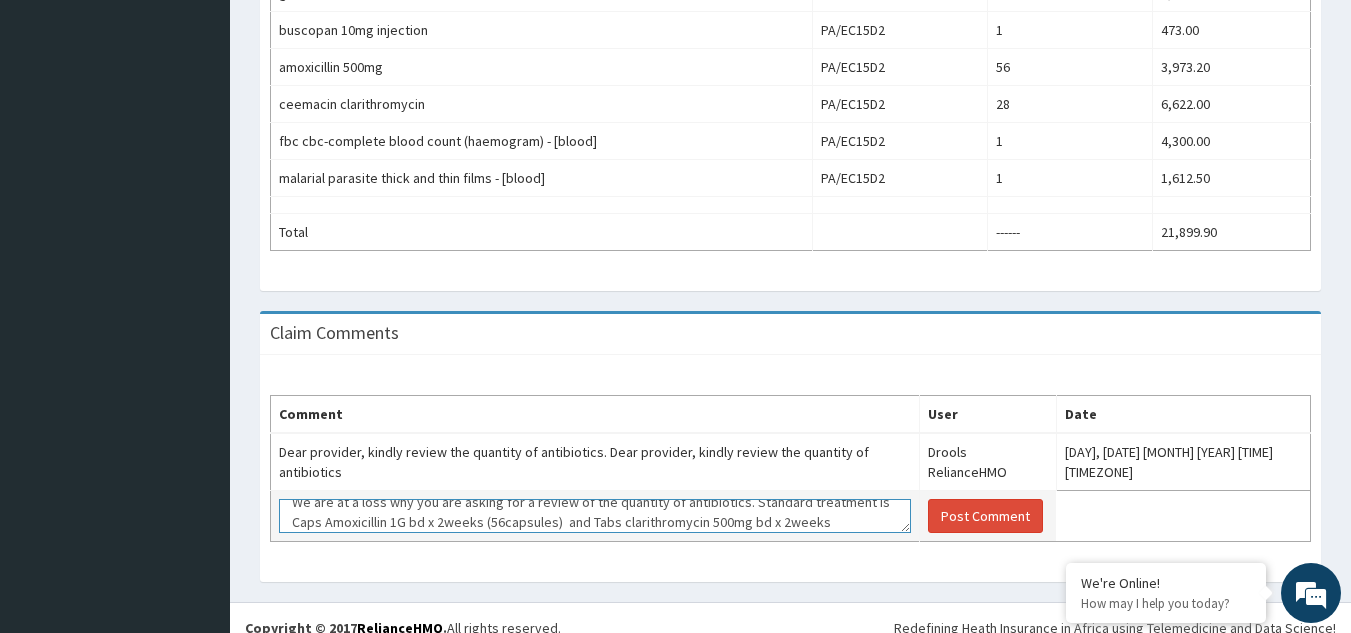 click on "Dear Reliance HMO, This patient was Helicobacter Pylori Positive and was placed on a Gold Standard Triple Therapy for H. Pylori in addition to managing the exacerbation of the Peptic Ulcer as a result.
We are at a loss why you are asking for a review of the quantity of antibiotics. Standard treatment is Caps Amoxicillin 1G bd x 2weeks (56capsules)  and Tabs clarithromycin 500mg bd x 2weeks" at bounding box center (595, 516) 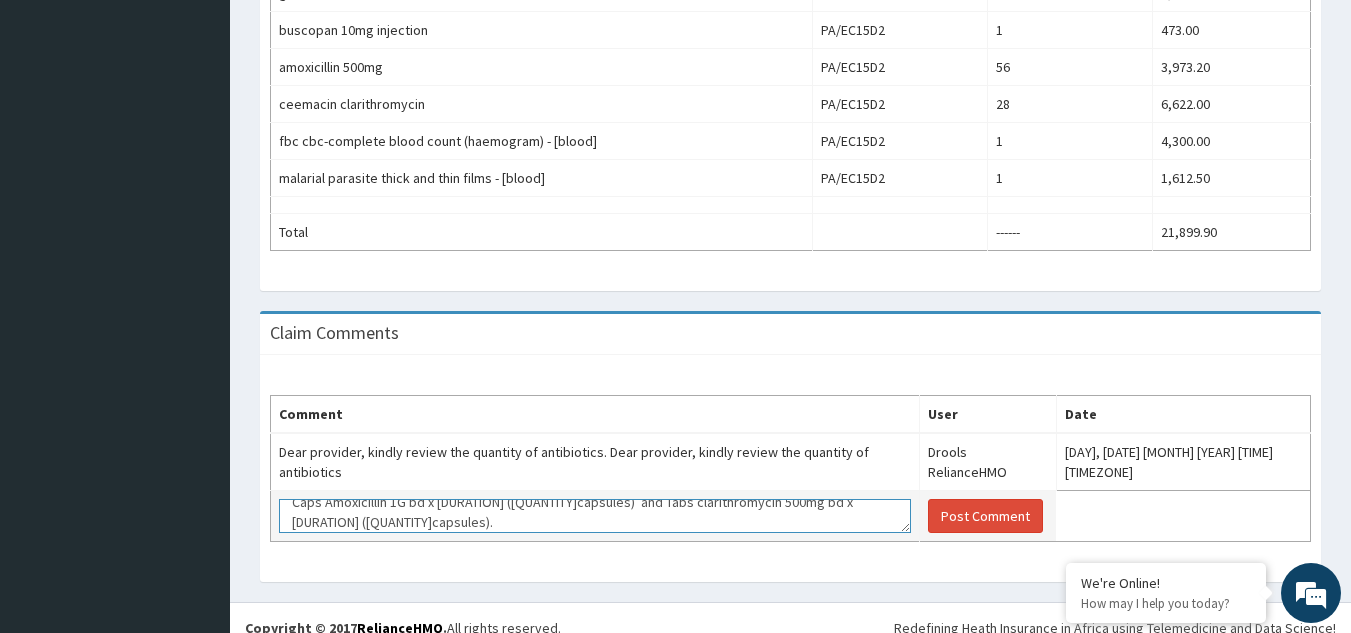 click on "Dear Reliance HMO, This patient was Helicobacter Pylori Positive and was placed on a Gold Standard Triple Therapy for H. Pylori in addition to managing the exacerbation of the Peptic Ulcer as a result.
We are at a loss why you are asking for a review of the quantity of antibiotics. Standard treatment is Caps Amoxicillin 1G bd x [DURATION] ([QUANTITY]capsules)  and Tabs clarithromycin 500mg bd x [DURATION] ([QUANTITY]capsules).
please approve calims as treatment is justiable and medically indicated for his condition" at bounding box center (595, 516) 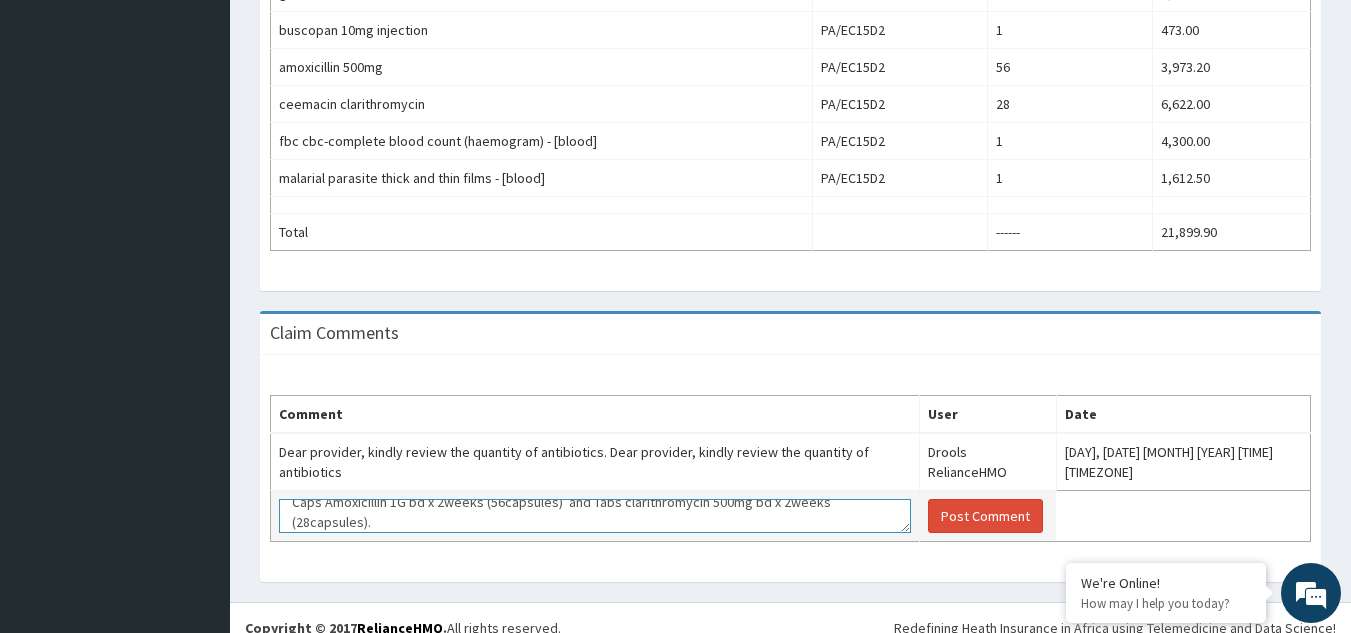 click on "Dear Reliance HMO, This patient was Helicobacter Pylori Positive and was placed on a Gold Standard Triple Therapy for H. Pylori in addition to managing the exacerbation of the Peptic Ulcer as a result.
We are at a loss why you are asking for a review of the quantity of antibiotics. Standard treatment is Caps Amoxicillin 1G bd x 2weeks (56capsules)  and Tabs clarithromycin 500mg bd x 2weeks (28capsules).
please approve calims as treatment is justifiable and medically indicated for his condition" at bounding box center [595, 516] 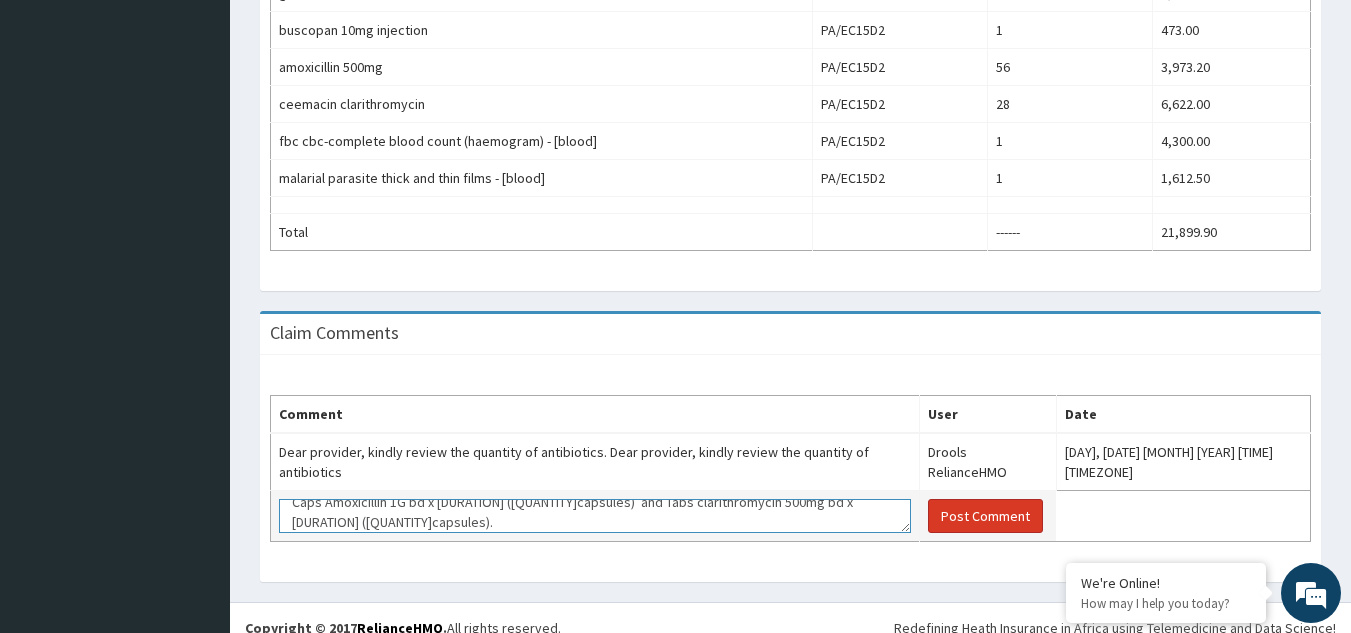 type on "Dear Reliance HMO, This patient was Helicobacter Pylori Positive and was placed on a Gold Standard Triple Therapy for H. Pylori in addition to managing the exacerbation of the Peptic Ulcer as a result.
We are at a loss why you are asking for a review of the quantity of antibiotics. Standard treatment is Caps Amoxicillin 1G bd x [DURATION] ([QUANTITY]capsules)  and Tabs clarithromycin 500mg bd x [DURATION] ([QUANTITY]capsules).
please approve claims as treatment is justifiable and medically indicated for his condition." 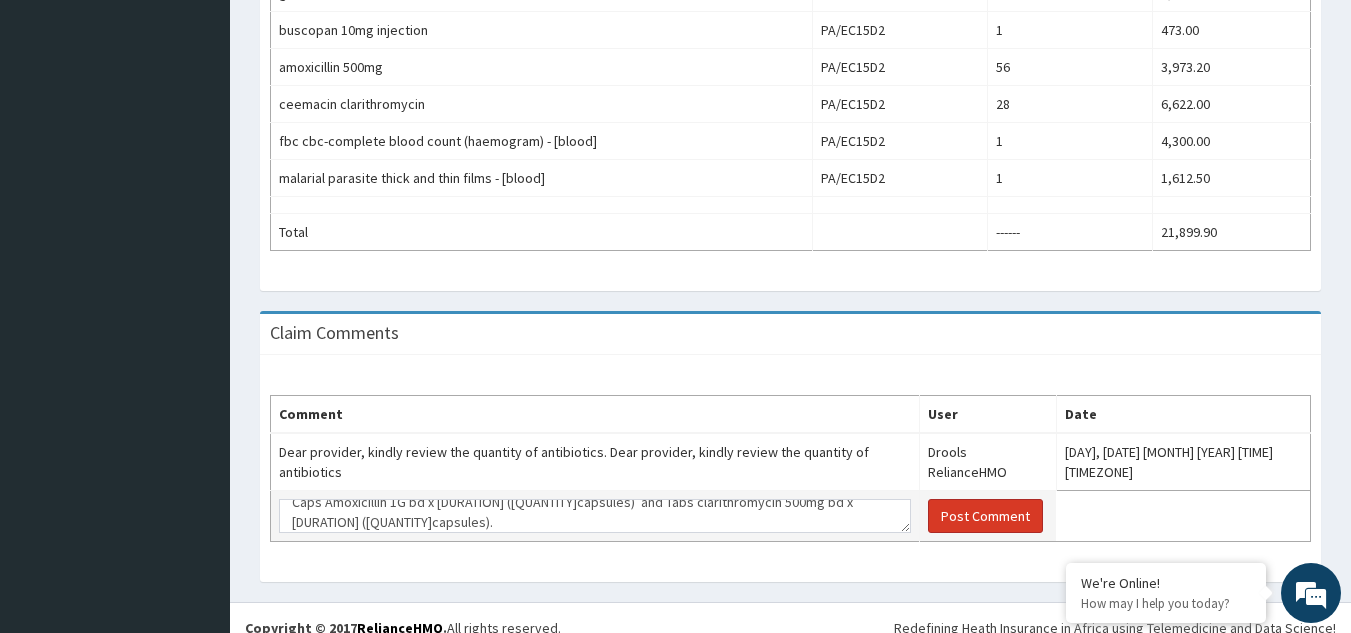 click on "Post Comment" at bounding box center (985, 516) 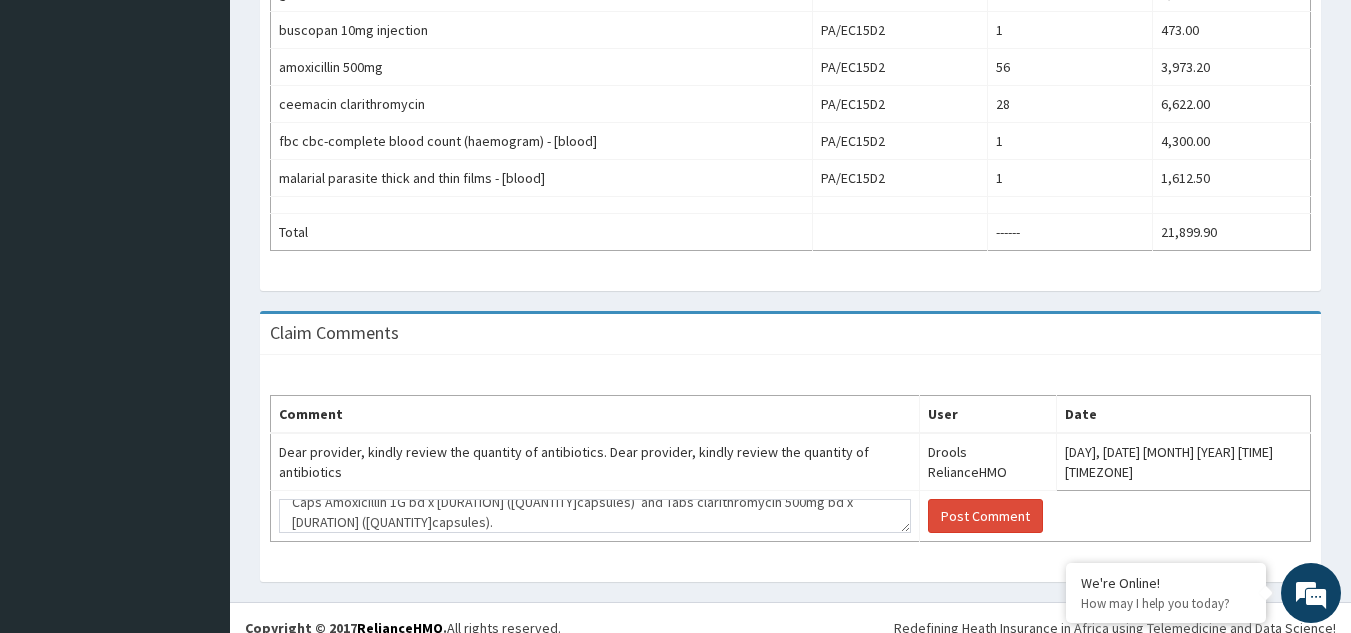 type 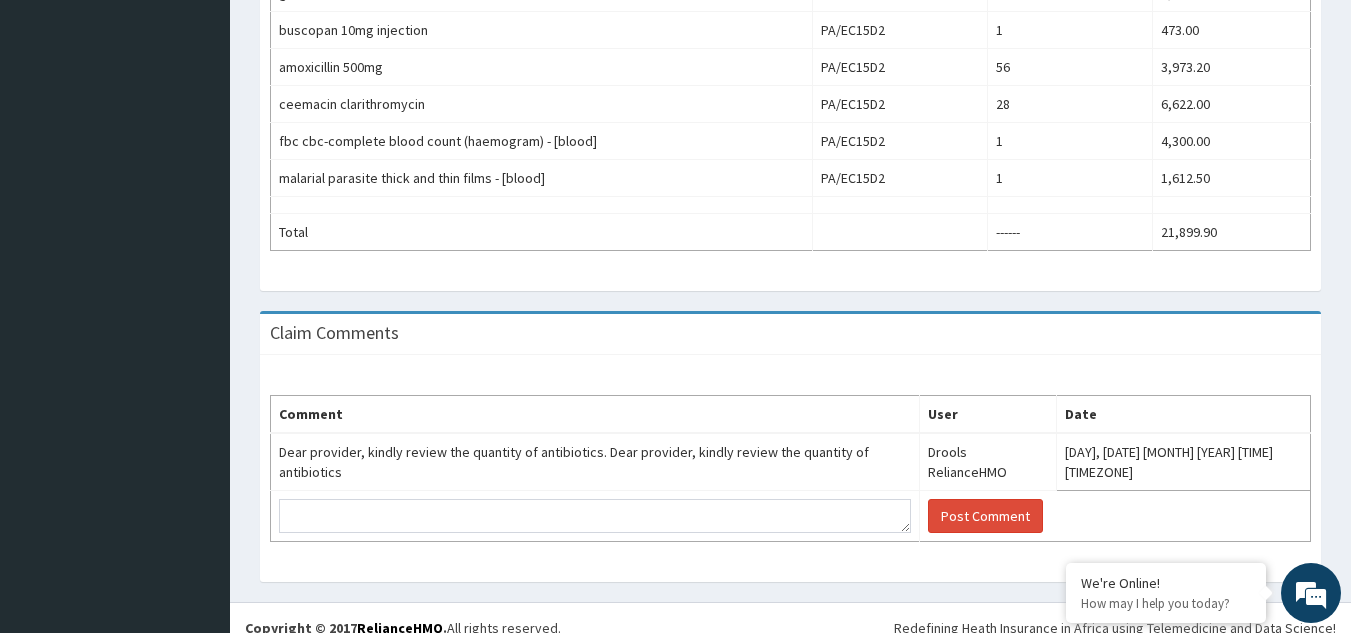 scroll, scrollTop: 0, scrollLeft: 0, axis: both 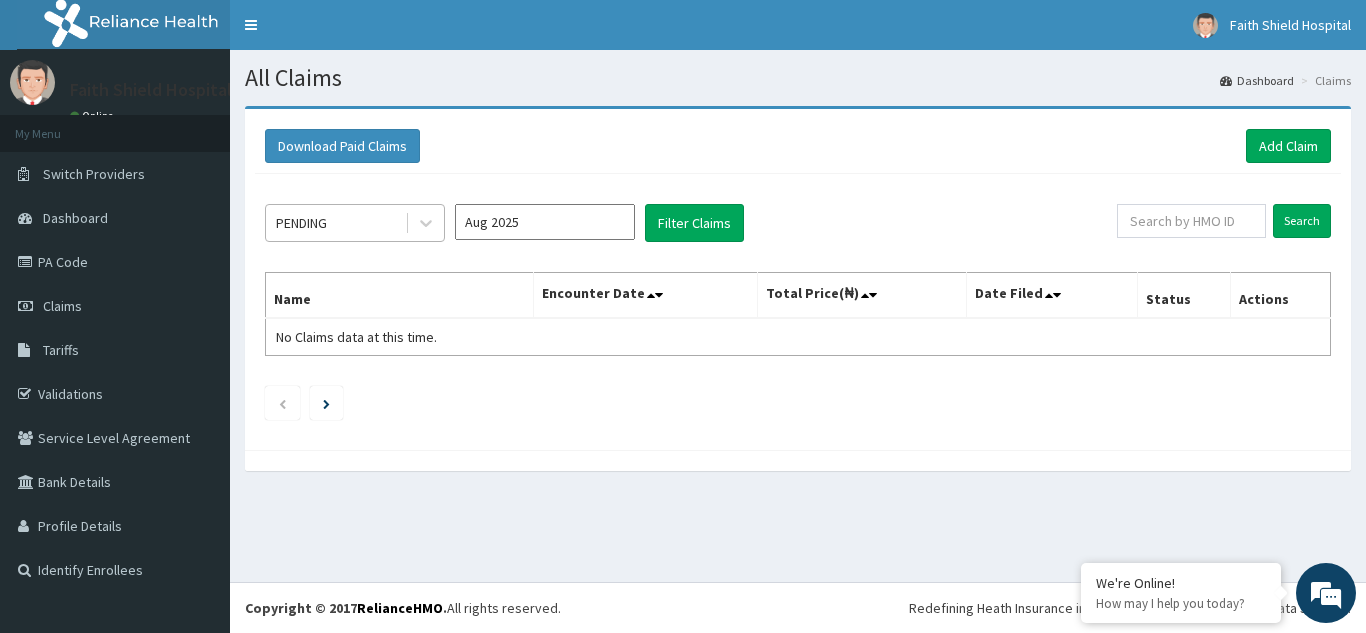 click on "PENDING" at bounding box center (335, 223) 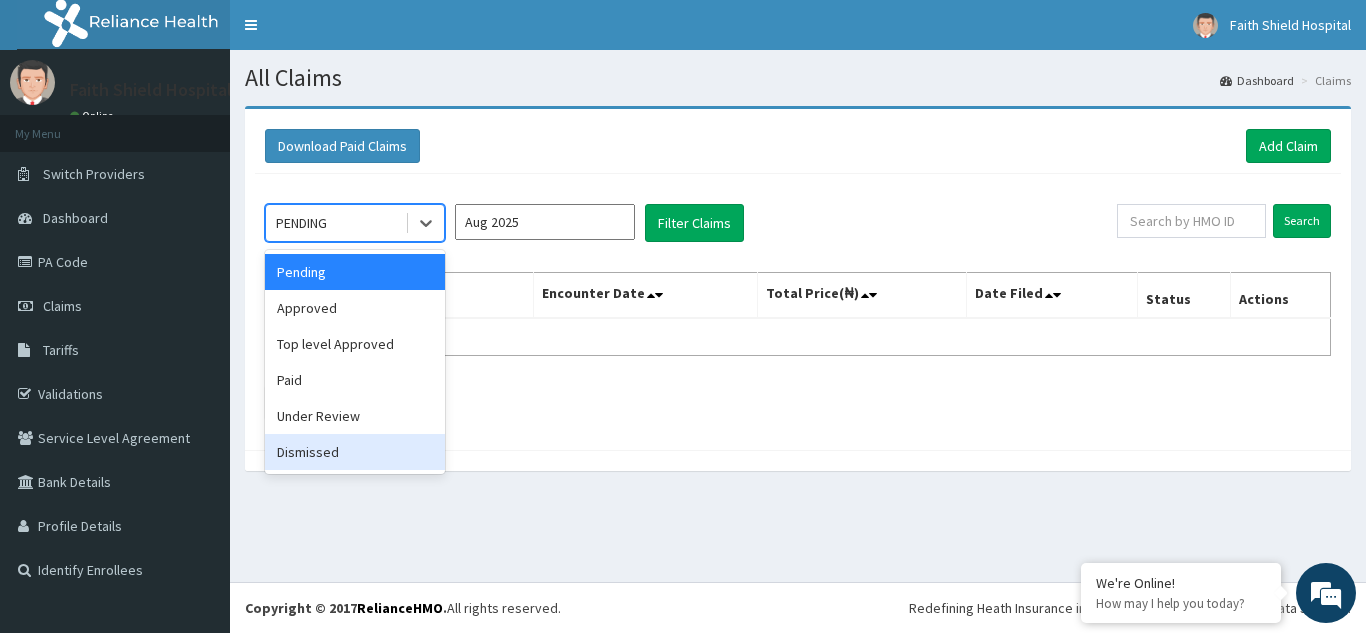 click on "Dismissed" at bounding box center [355, 452] 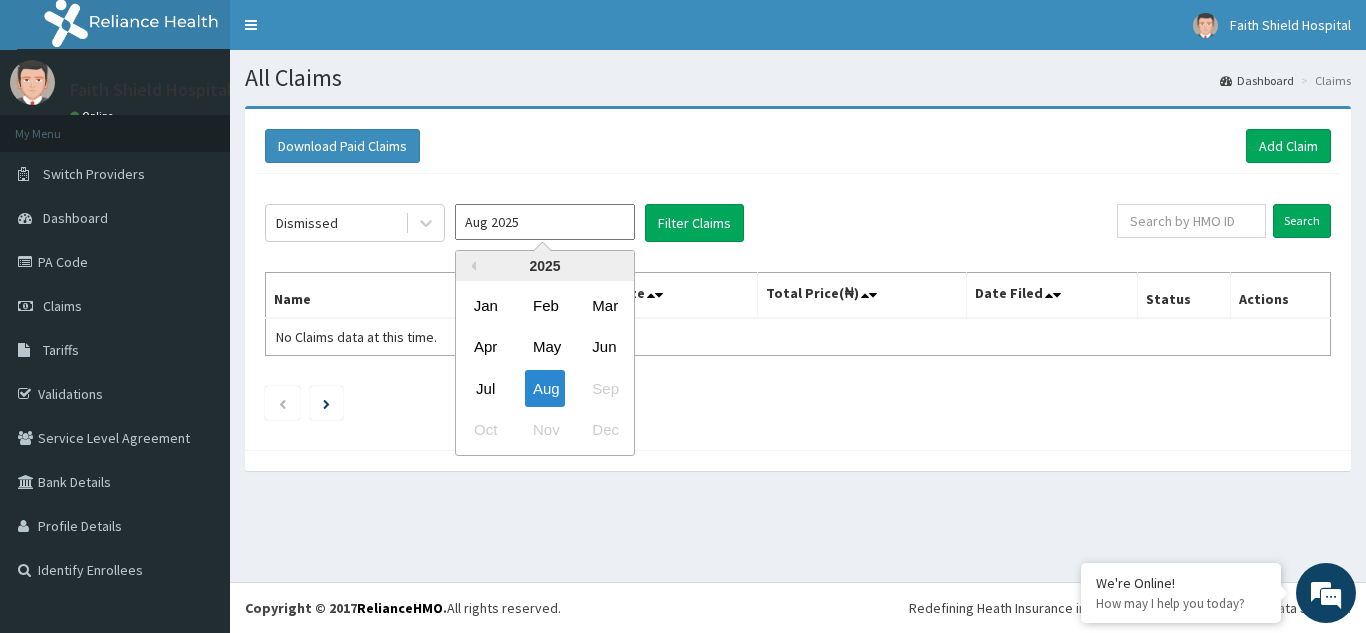 drag, startPoint x: 529, startPoint y: 227, endPoint x: 523, endPoint y: 258, distance: 31.575306 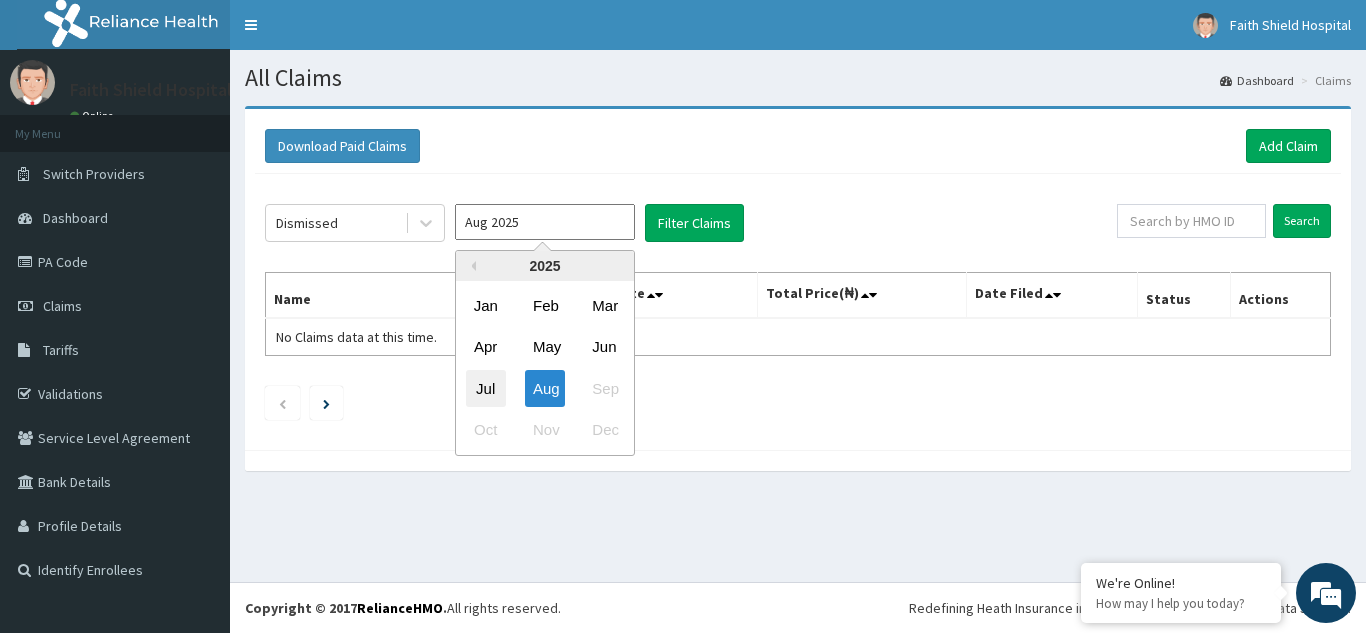 click on "Jul" at bounding box center [486, 388] 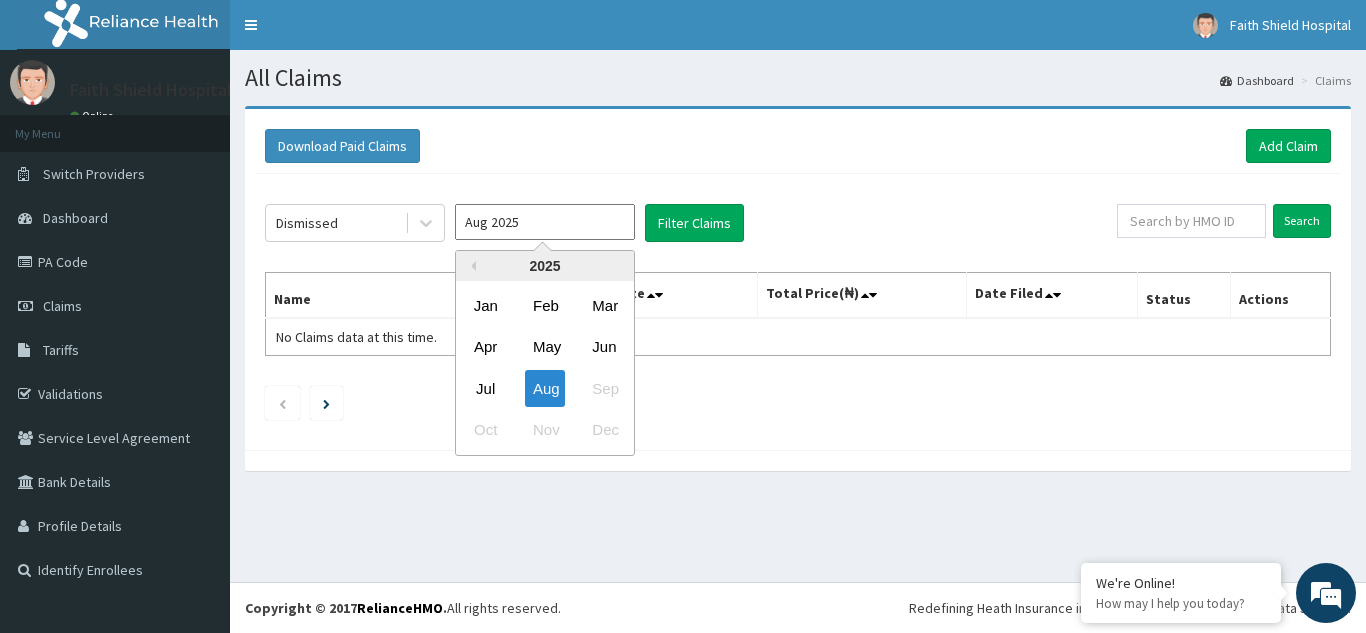type on "Jul 2025" 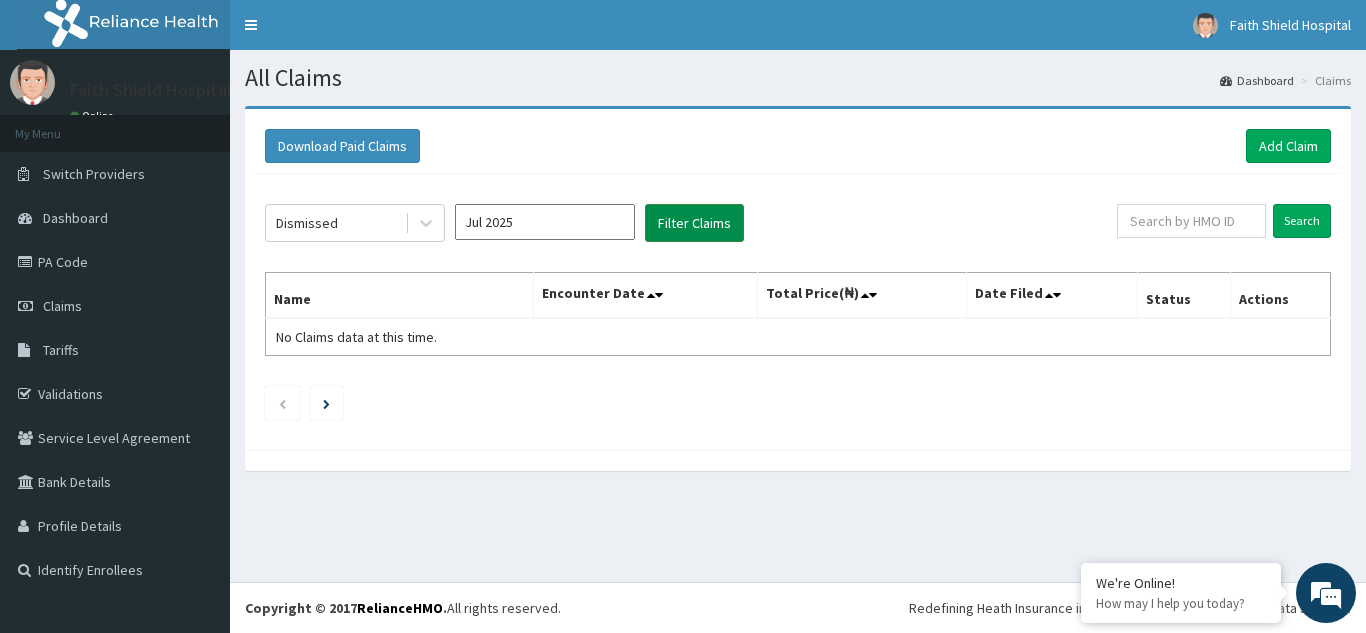 click on "Filter Claims" at bounding box center (694, 223) 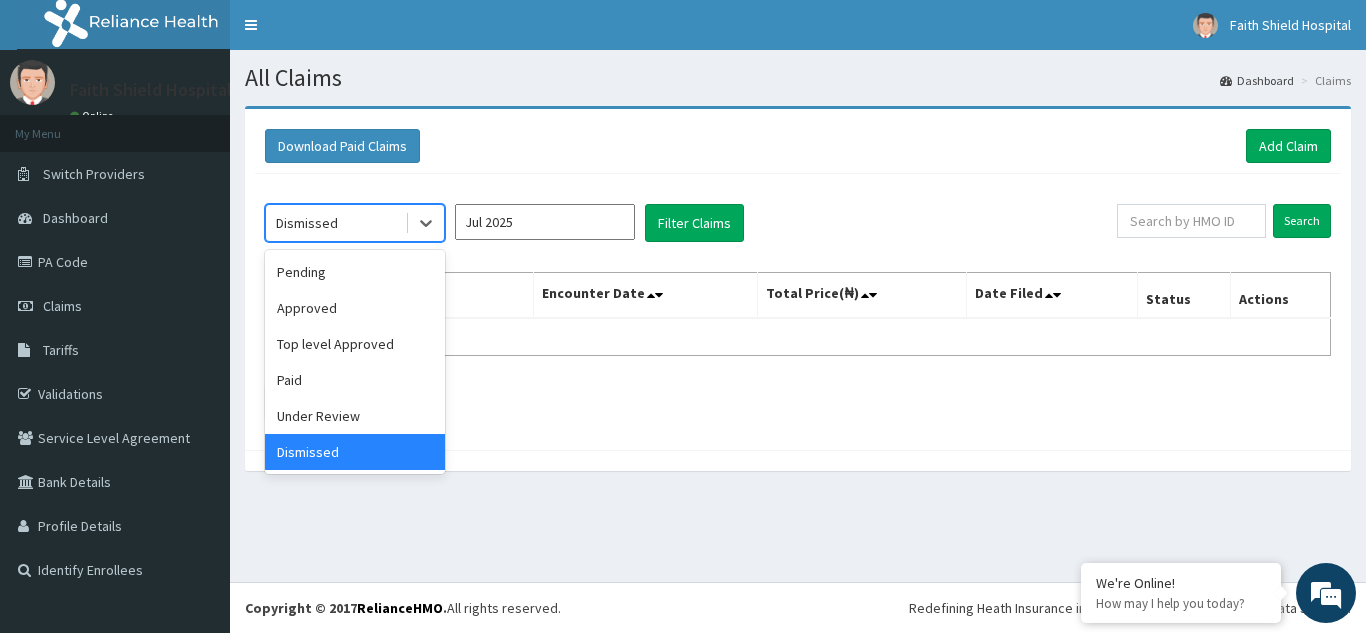 click on "Dismissed" at bounding box center (307, 223) 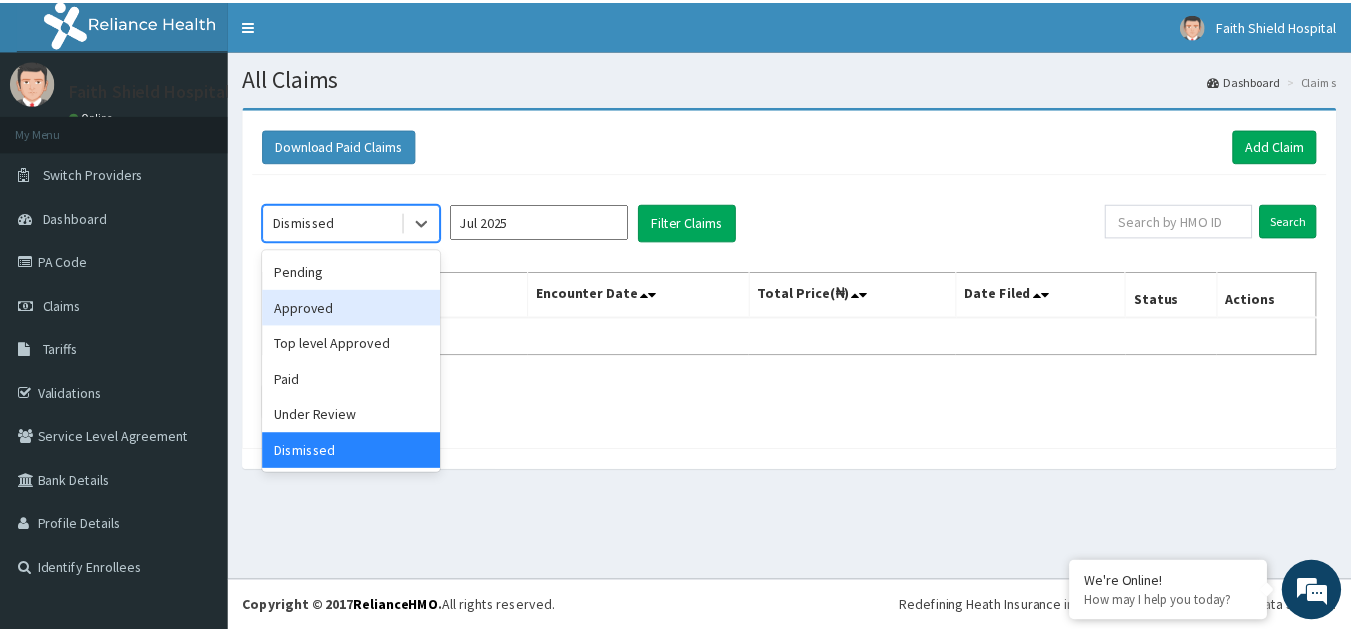 scroll, scrollTop: 0, scrollLeft: 0, axis: both 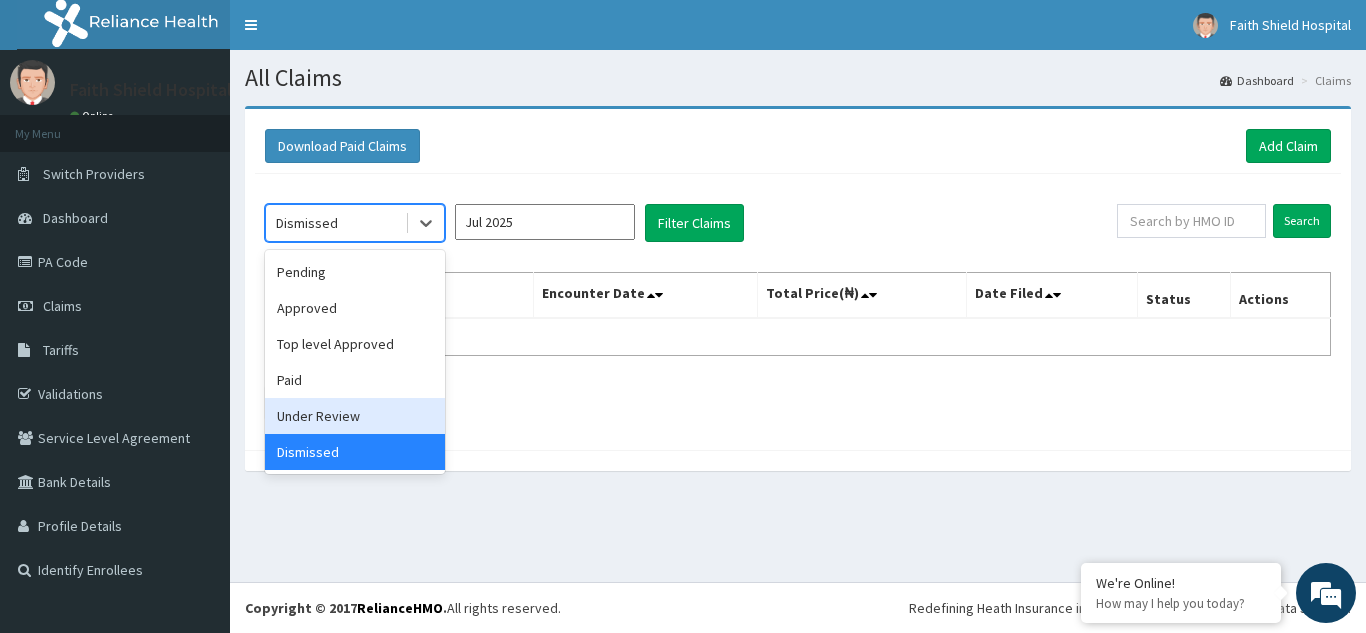 click on "Under Review" at bounding box center [355, 416] 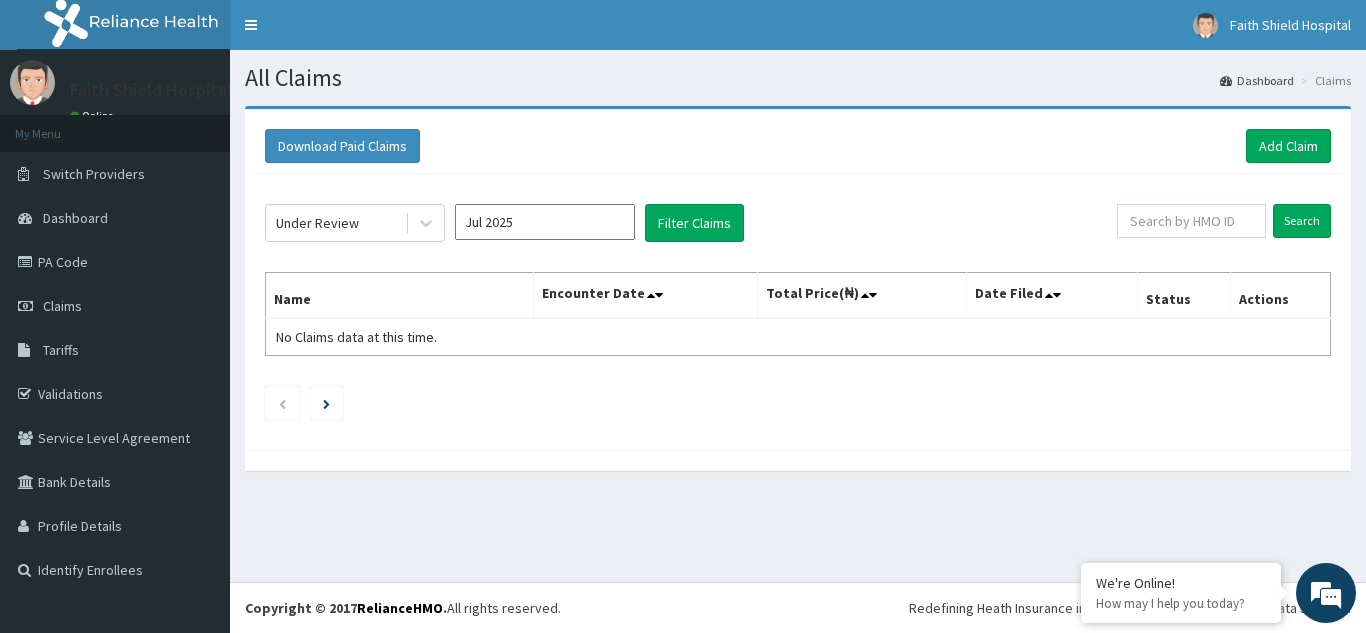 click on "Under Review Jul 2025 Filter Claims Search Name Encounter Date Total Price(₦) Date Filed Status Actions No Claims data at this time." 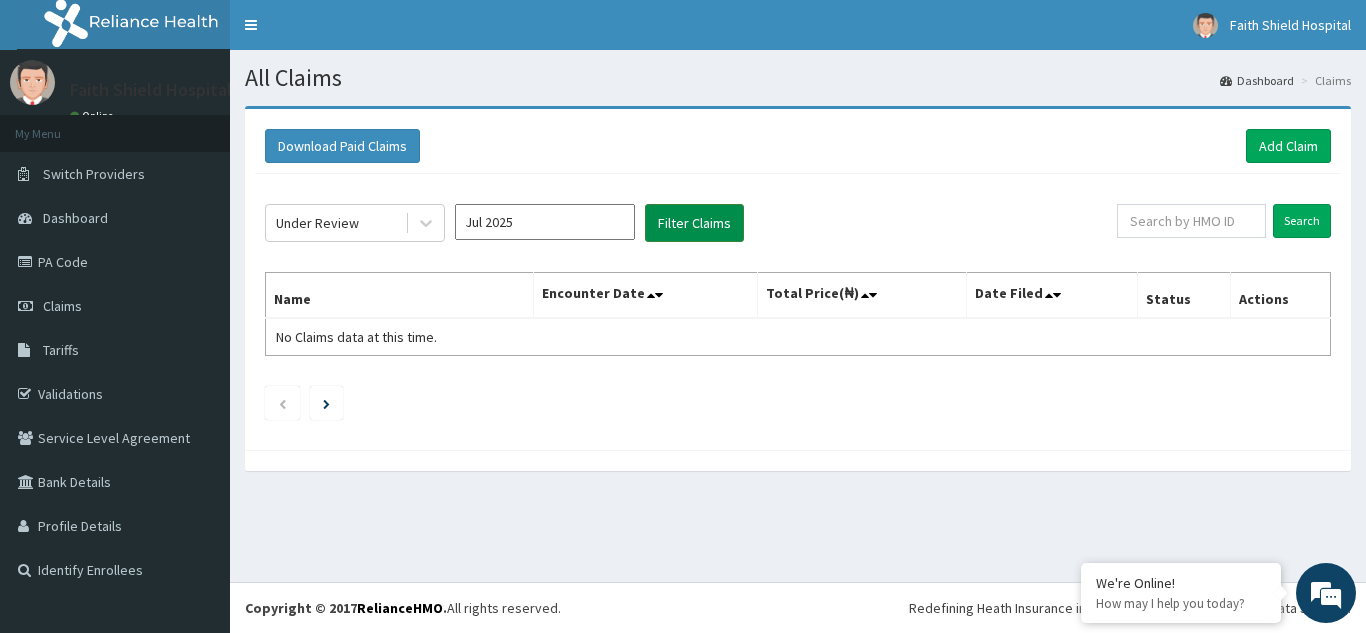 click on "Filter Claims" at bounding box center (694, 223) 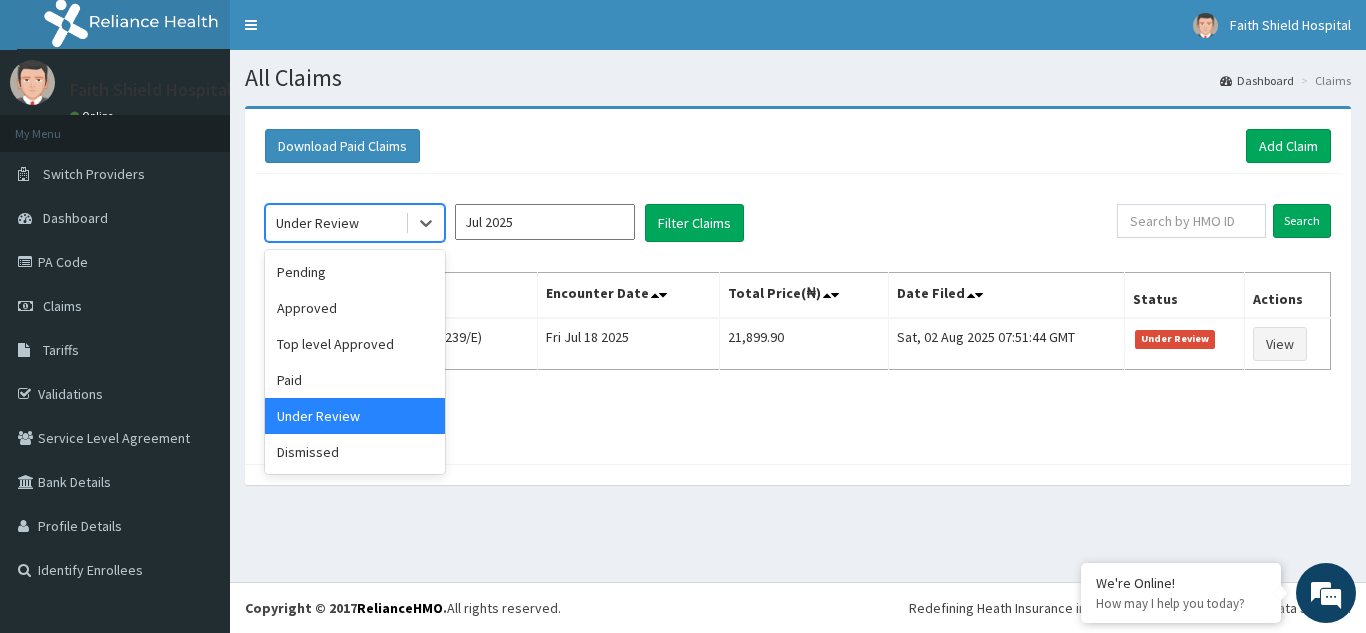 click on "Under Review" at bounding box center [317, 223] 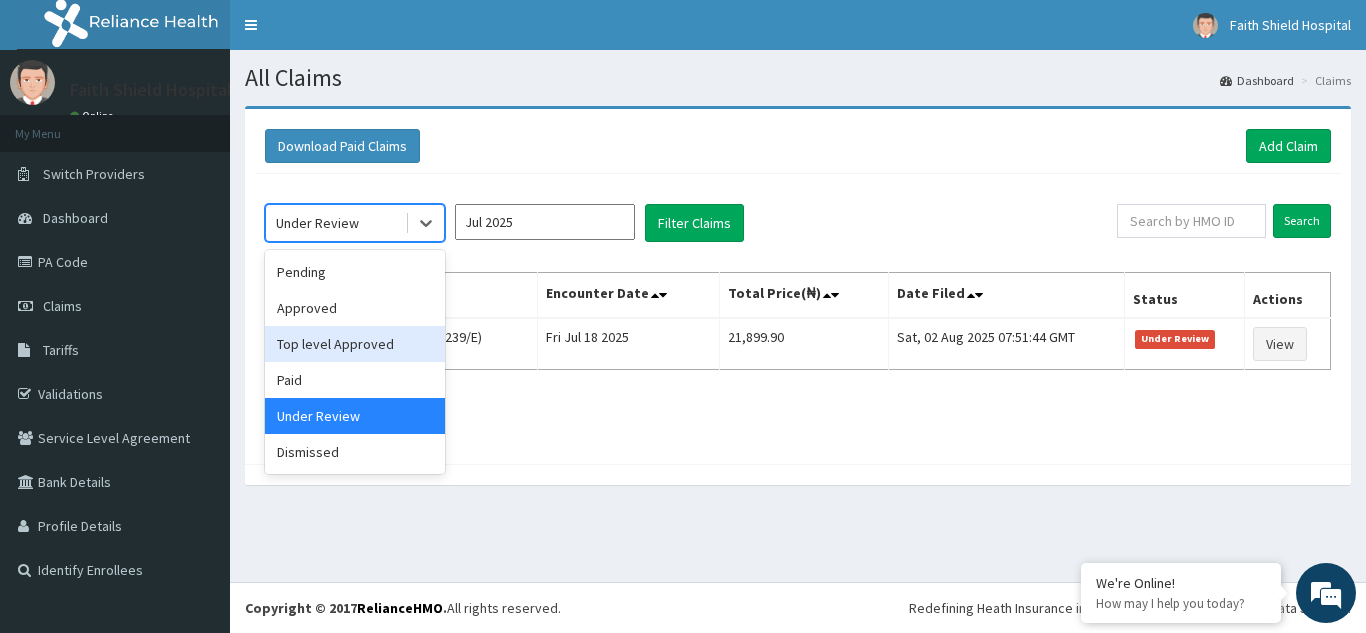 click on "Top level Approved" at bounding box center [355, 344] 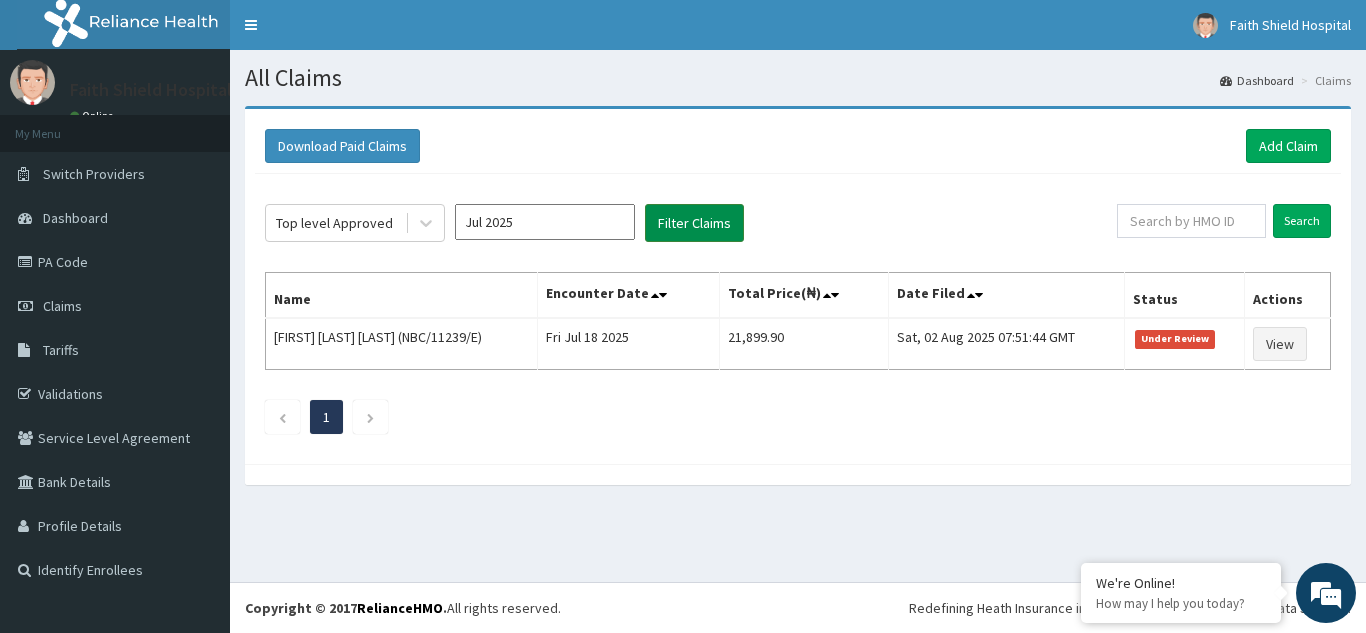 click on "Filter Claims" at bounding box center [694, 223] 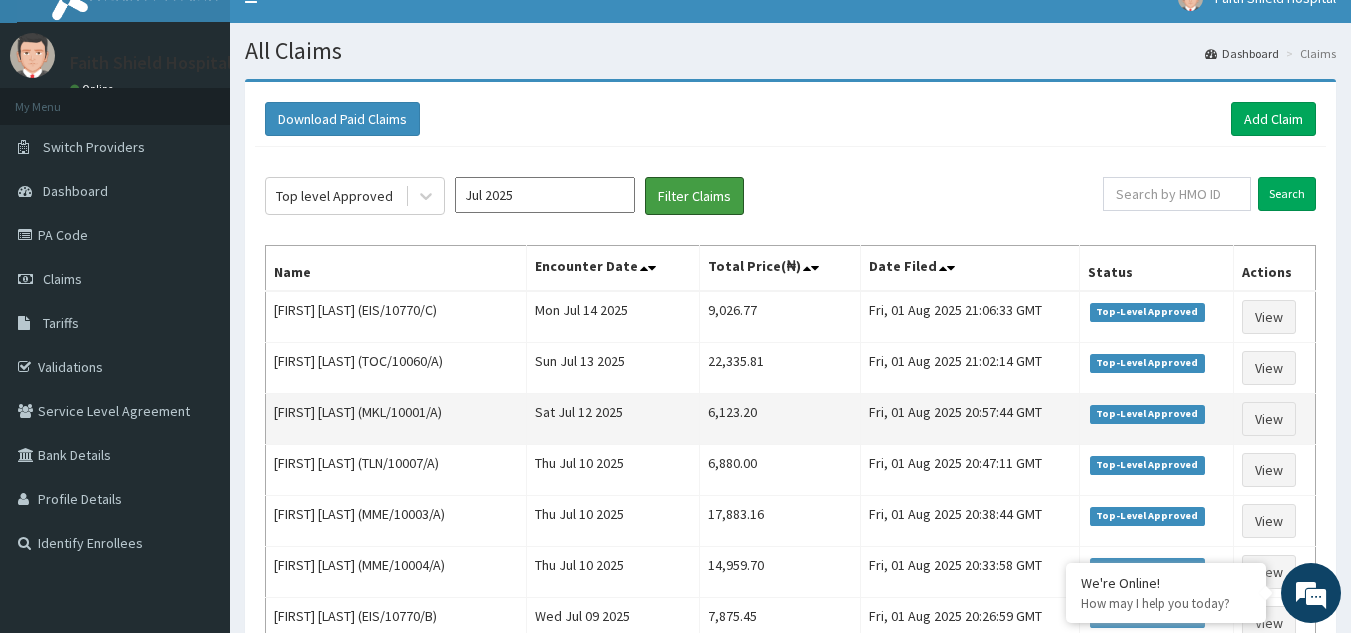 scroll, scrollTop: 0, scrollLeft: 0, axis: both 